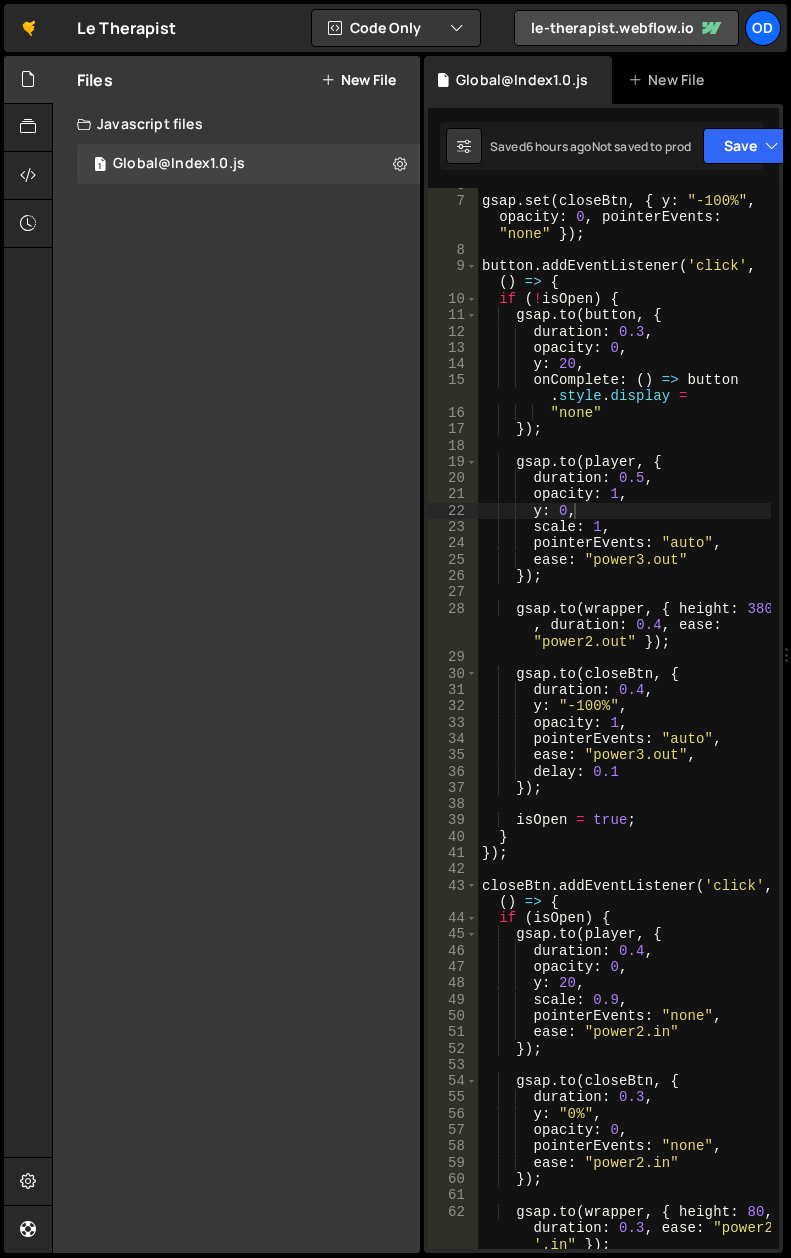 scroll, scrollTop: 0, scrollLeft: 0, axis: both 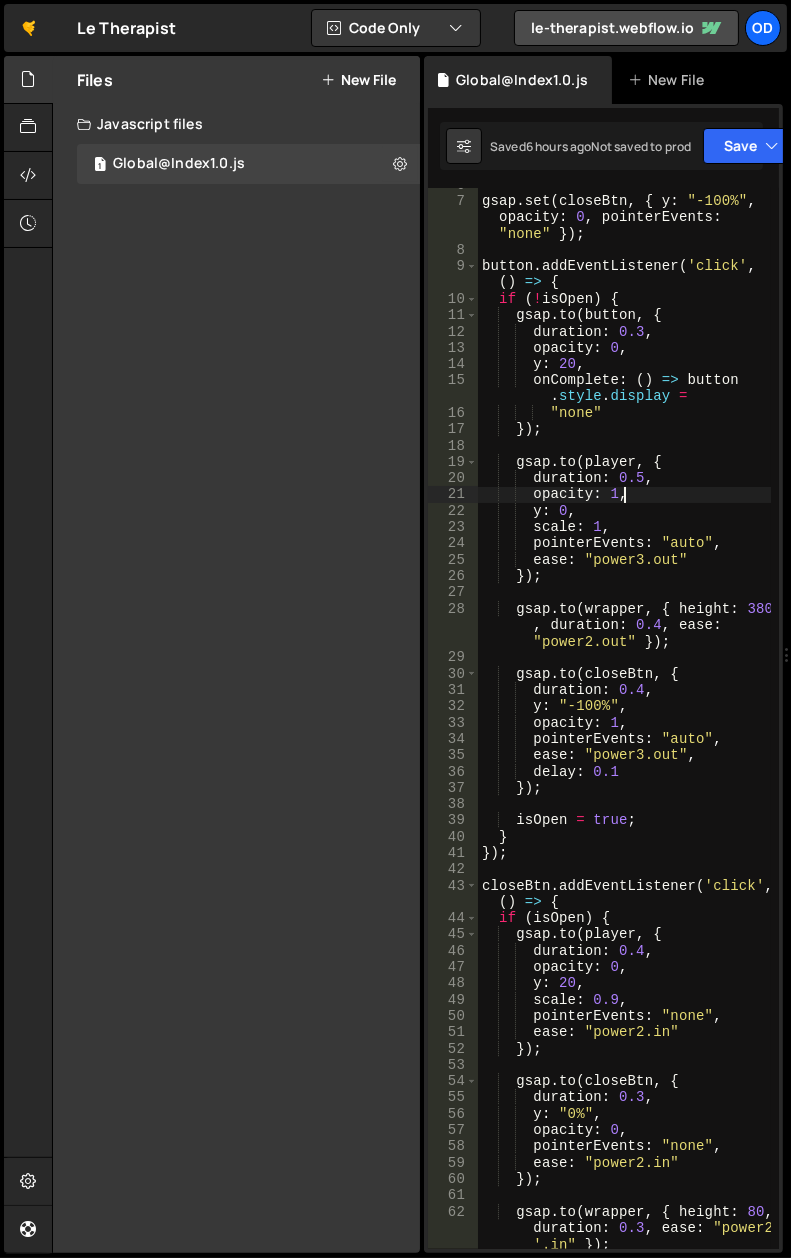 click on "gsap . set ( closeBtn ,   {   y :   "-100%" ,      opacity :   0 ,   pointerEvents :      "none"   }) ; button . addEventListener ( 'click' ,      ( )   =>   {    if   ( ! isOpen )   {       gsap . to ( button ,   {          duration :   0.3 ,          opacity :   0 ,          y :   20 ,          onComplete :   ( )   =>   button          . style . display   =             "none"       }) ;       gsap . to ( player ,   {          duration :   0.5 ,          opacity :   1 ,          y :   0 ,          scale :   1 ,          pointerEvents :   "auto" ,          ease :   "power3.out"       }) ;       gsap . to ( wrapper ,   {   height :   380        ,   duration :   0.4 ,   ease :          "power2.out"   }) ;       gsap . to ( closeBtn ,   {          duration :   0.4 ,          y :   "-100%" ,          opacity :   1 ,          pointerEvents :   "auto" ,          ease :   "power3.out" ,          delay :   0.1       }) ;       isOpen   =   true ;    } }) ; closeBtn . addEventListener ( ,   (" at bounding box center (625, 724) 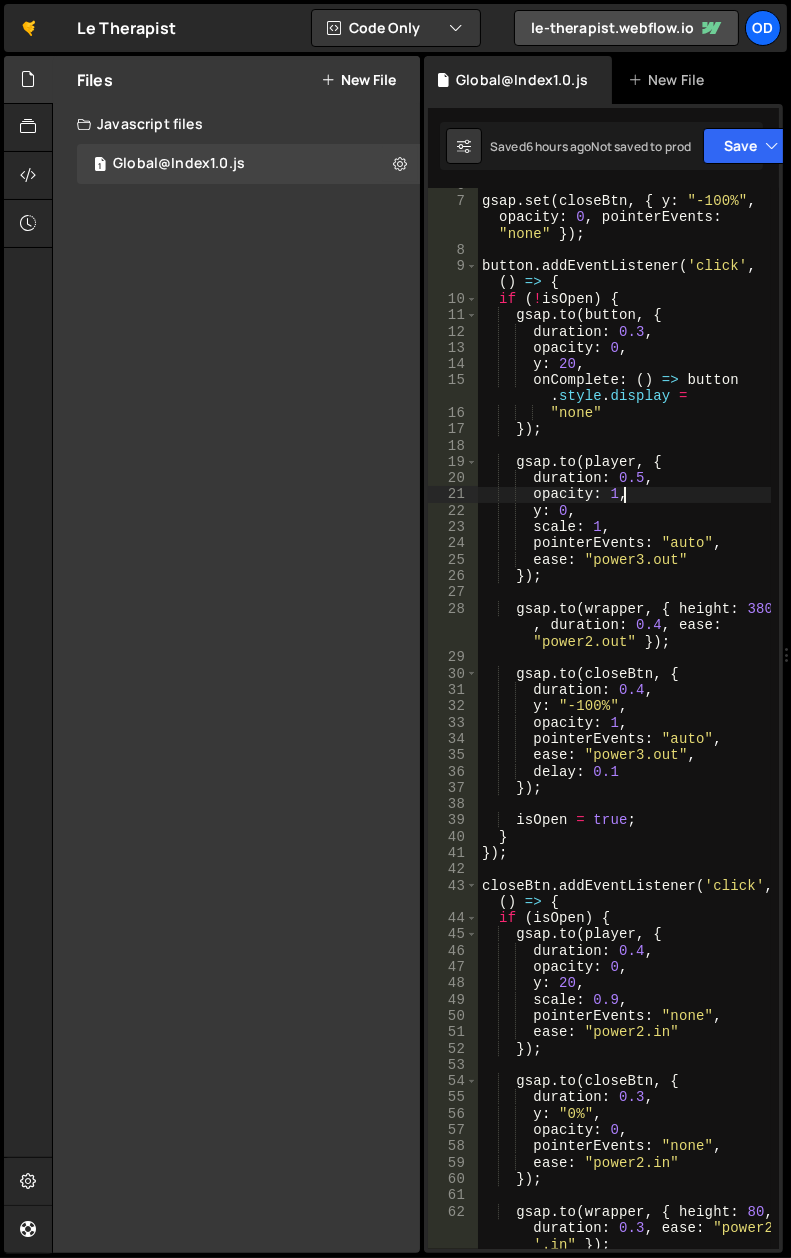 scroll, scrollTop: 0, scrollLeft: 0, axis: both 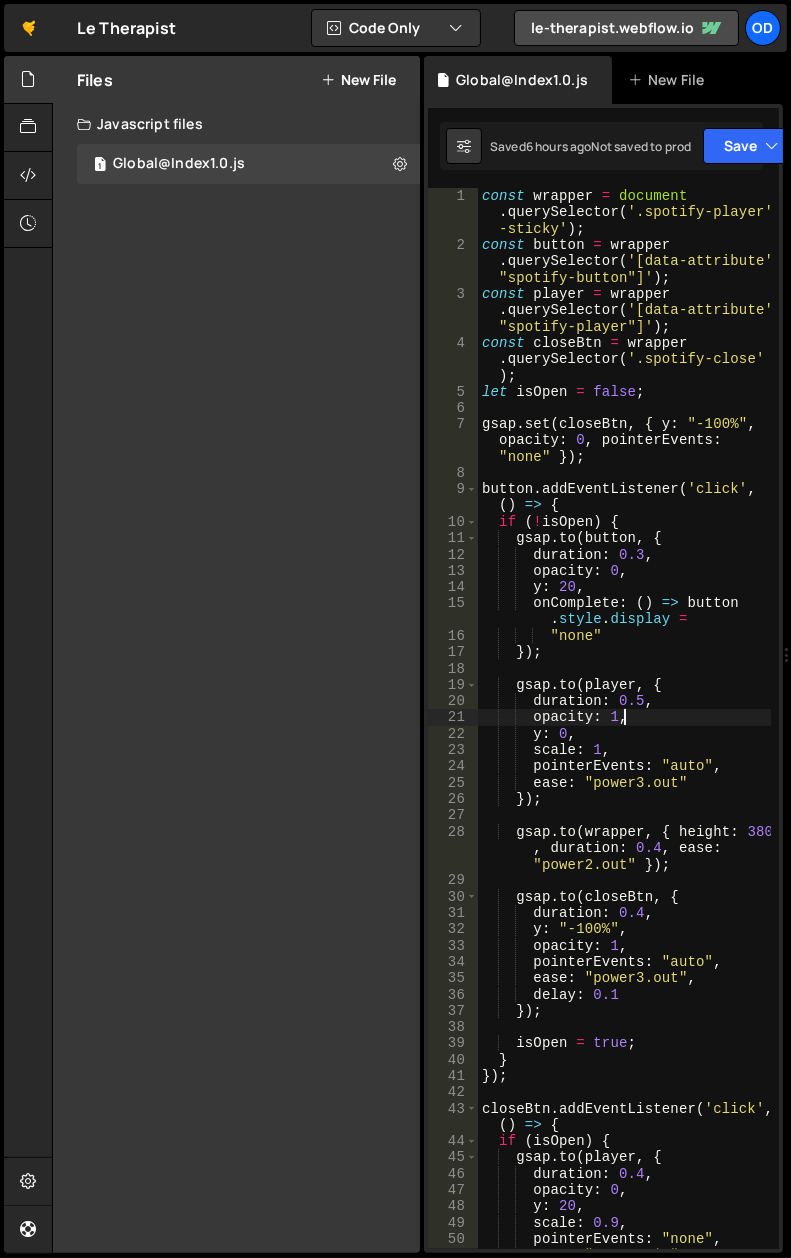 click on "const   wrapper   =   document    . querySelector ( '.spotify-player    -sticky' ) ; const   button   =   wrapper    . querySelector ( '[data-attribute    ="spotify-button"]' ) ; const   player   =   wrapper    . querySelector ( '[data-attribute    ="spotify-player"]' ) ; const   closeBtn   =   wrapper    . querySelector ( '.spotify-close'    ) ; let   isOpen   =   false ; gsap . set ( closeBtn ,   {   y :   "-100%" ,      opacity :   0 ,   pointerEvents :      "none"   }) ; button . addEventListener ( 'click' ,      ( )   =>   {    if   ( ! isOpen )   {       gsap . to ( button ,   {          duration :   0.3 ,          opacity :   0 ,          y :   20 ,          onComplete :   ( )   =>   button          . style . display   =             "none"       }) ;       gsap . to ( player ,   {          duration :   0.5 ,          opacity :   1 ,          y :   0 ,          scale :   1 ,          pointerEvents :   "auto" ,          ease :   "power3.out"       }) ;       gsap . to (" at bounding box center [625, 751] 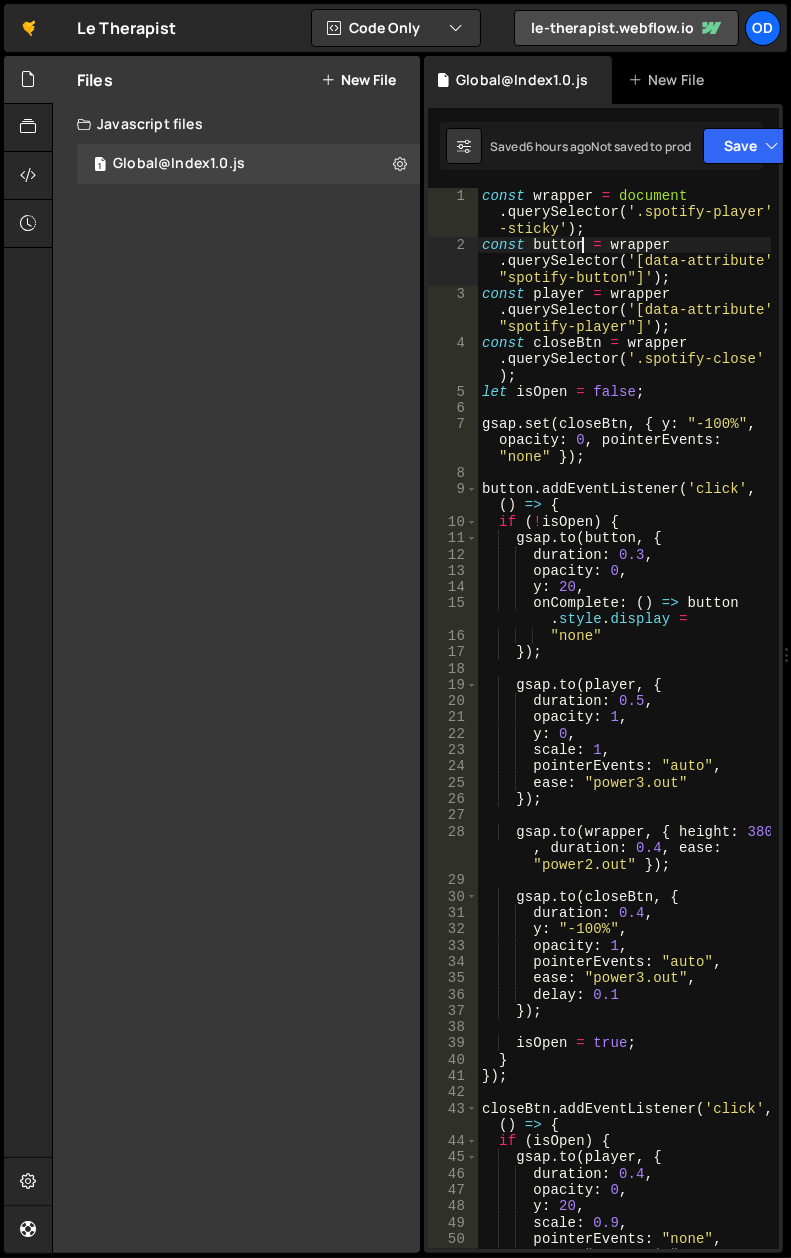 click on "const   wrapper   =   document    . querySelector ( '.spotify-player    -sticky' ) ; const   button   =   wrapper    . querySelector ( '[data-attribute    ="spotify-button"]' ) ; const   player   =   wrapper    . querySelector ( '[data-attribute    ="spotify-player"]' ) ; const   closeBtn   =   wrapper    . querySelector ( '.spotify-close'    ) ; let   isOpen   =   false ; gsap . set ( closeBtn ,   {   y :   "-100%" ,      opacity :   0 ,   pointerEvents :      "none"   }) ; button . addEventListener ( 'click' ,      ( )   =>   {    if   ( ! isOpen )   {       gsap . to ( button ,   {          duration :   0.3 ,          opacity :   0 ,          y :   20 ,          onComplete :   ( )   =>   button          . style . display   =             "none"       }) ;       gsap . to ( player ,   {          duration :   0.5 ,          opacity :   1 ,          y :   0 ,          scale :   1 ,          pointerEvents :   "auto" ,          ease :   "power3.out"       }) ;       gsap . to (" at bounding box center [625, 751] 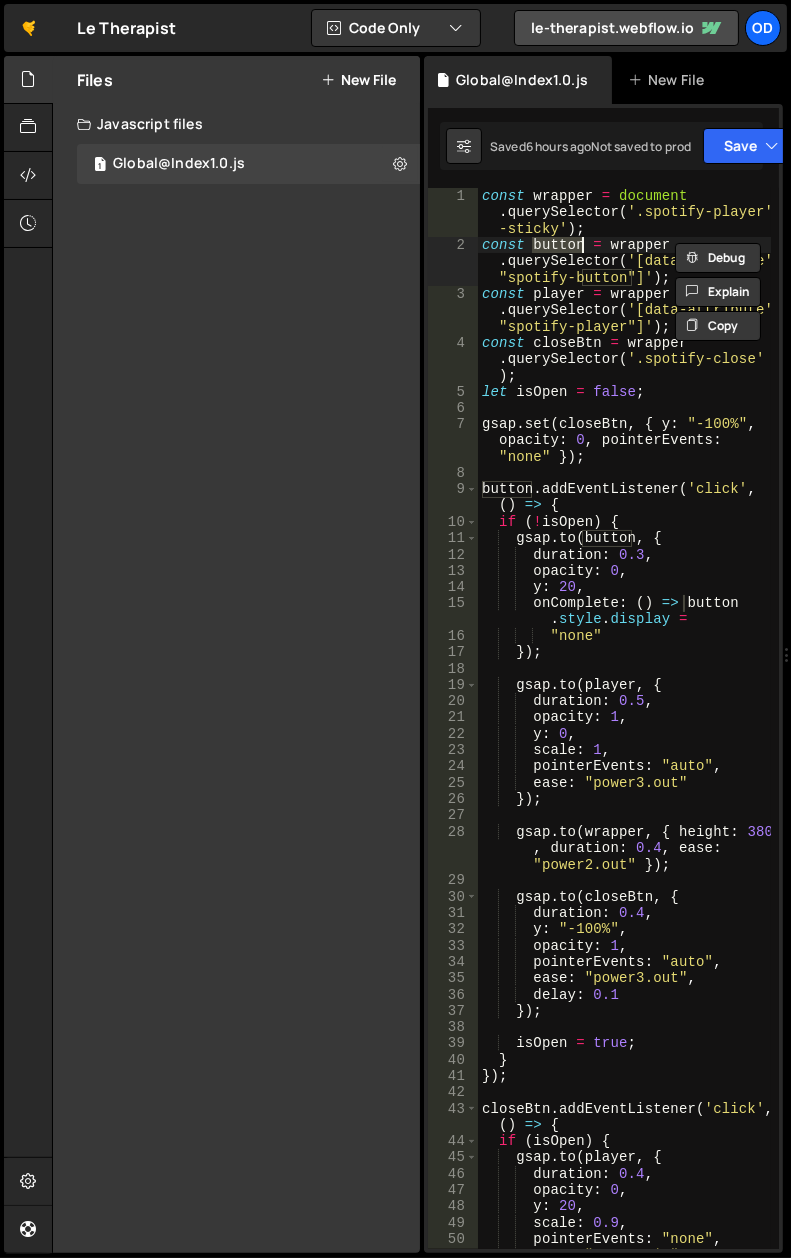 click on "const   wrapper   =   document    . querySelector ( '.spotify-player    -sticky' ) ; const   button   =   wrapper    . querySelector ( '[data-attribute    ="spotify-button"]' ) ; const   player   =   wrapper    . querySelector ( '[data-attribute    ="spotify-player"]' ) ; const   closeBtn   =   wrapper    . querySelector ( '.spotify-close'    ) ; let   isOpen   =   false ; gsap . set ( closeBtn ,   {   y :   "-100%" ,      opacity :   0 ,   pointerEvents :      "none"   }) ; button . addEventListener ( 'click' ,      ( )   =>   {    if   ( ! isOpen )   {       gsap . to ( button ,   {          duration :   0.3 ,          opacity :   0 ,          y :   20 ,          onComplete :   ( )   =>   button          . style . display   =             "none"       }) ;       gsap . to ( player ,   {          duration :   0.5 ,          opacity :   1 ,          y :   0 ,          scale :   1 ,          pointerEvents :   "auto" ,          ease :   "power3.out"       }) ;       gsap . to (" at bounding box center [625, 751] 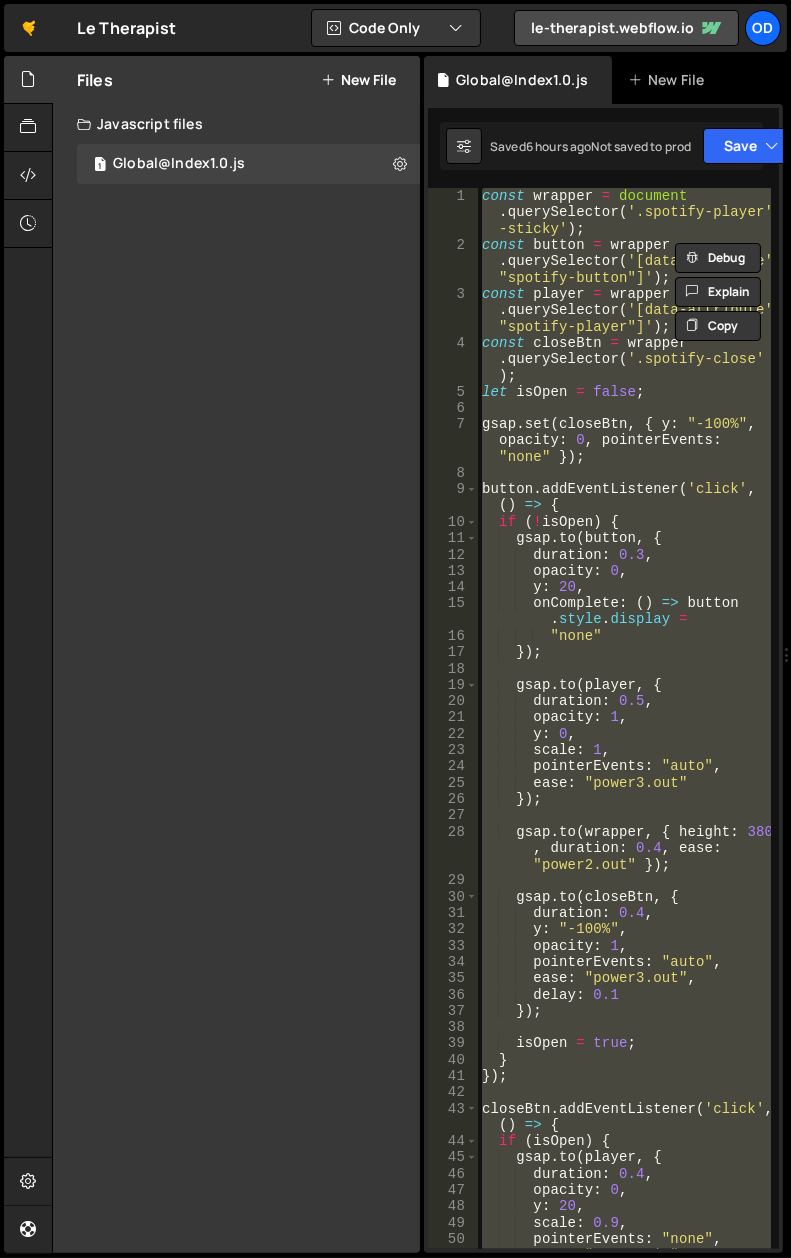 click on "const   wrapper   =   document    . querySelector ( '.spotify-player    -sticky' ) ; const   button   =   wrapper    . querySelector ( '[data-attribute    ="spotify-button"]' ) ; const   player   =   wrapper    . querySelector ( '[data-attribute    ="spotify-player"]' ) ; const   closeBtn   =   wrapper    . querySelector ( '.spotify-close'    ) ; let   isOpen   =   false ; gsap . set ( closeBtn ,   {   y :   "-100%" ,      opacity :   0 ,   pointerEvents :      "none"   }) ; button . addEventListener ( 'click' ,      ( )   =>   {    if   ( ! isOpen )   {       gsap . to ( button ,   {          duration :   0.3 ,          opacity :   0 ,          y :   20 ,          onComplete :   ( )   =>   button          . style . display   =             "none"       }) ;       gsap . to ( player ,   {          duration :   0.5 ,          opacity :   1 ,          y :   0 ,          scale :   1 ,          pointerEvents :   "auto" ,          ease :   "power3.out"       }) ;       gsap . to (" at bounding box center (625, 751) 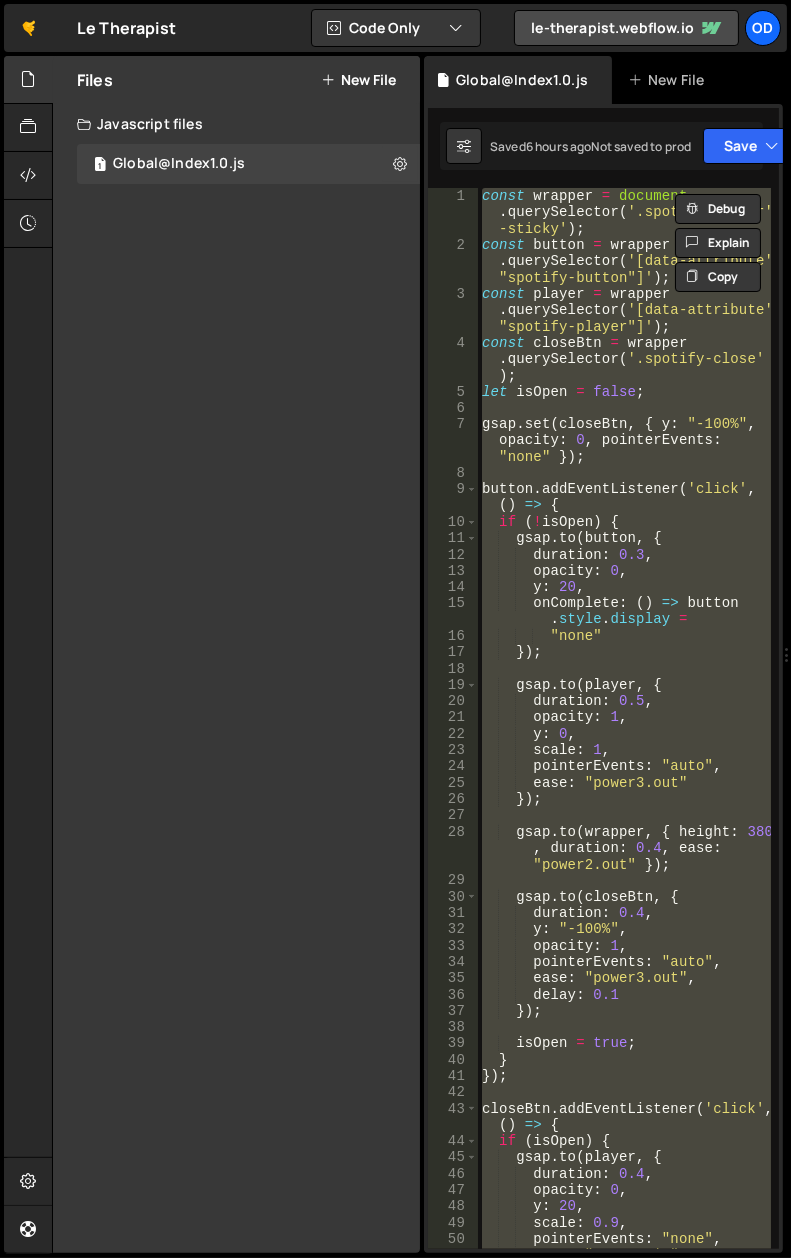 click on "const   wrapper   =   document    . querySelector ( '.spotify-player    -sticky' ) ; const   button   =   wrapper    . querySelector ( '[data-attribute    ="spotify-button"]' ) ; const   player   =   wrapper    . querySelector ( '[data-attribute    ="spotify-player"]' ) ; const   closeBtn   =   wrapper    . querySelector ( '.spotify-close'    ) ; let   isOpen   =   false ; gsap . set ( closeBtn ,   {   y :   "-100%" ,      opacity :   0 ,   pointerEvents :      "none"   }) ; button . addEventListener ( 'click' ,      ( )   =>   {    if   ( ! isOpen )   {       gsap . to ( button ,   {          duration :   0.3 ,          opacity :   0 ,          y :   20 ,          onComplete :   ( )   =>   button          . style . display   =             "none"       }) ;       gsap . to ( player ,   {          duration :   0.5 ,          opacity :   1 ,          y :   0 ,          scale :   1 ,          pointerEvents :   "auto" ,          ease :   "power3.out"       }) ;       gsap . to (" at bounding box center (624, 718) 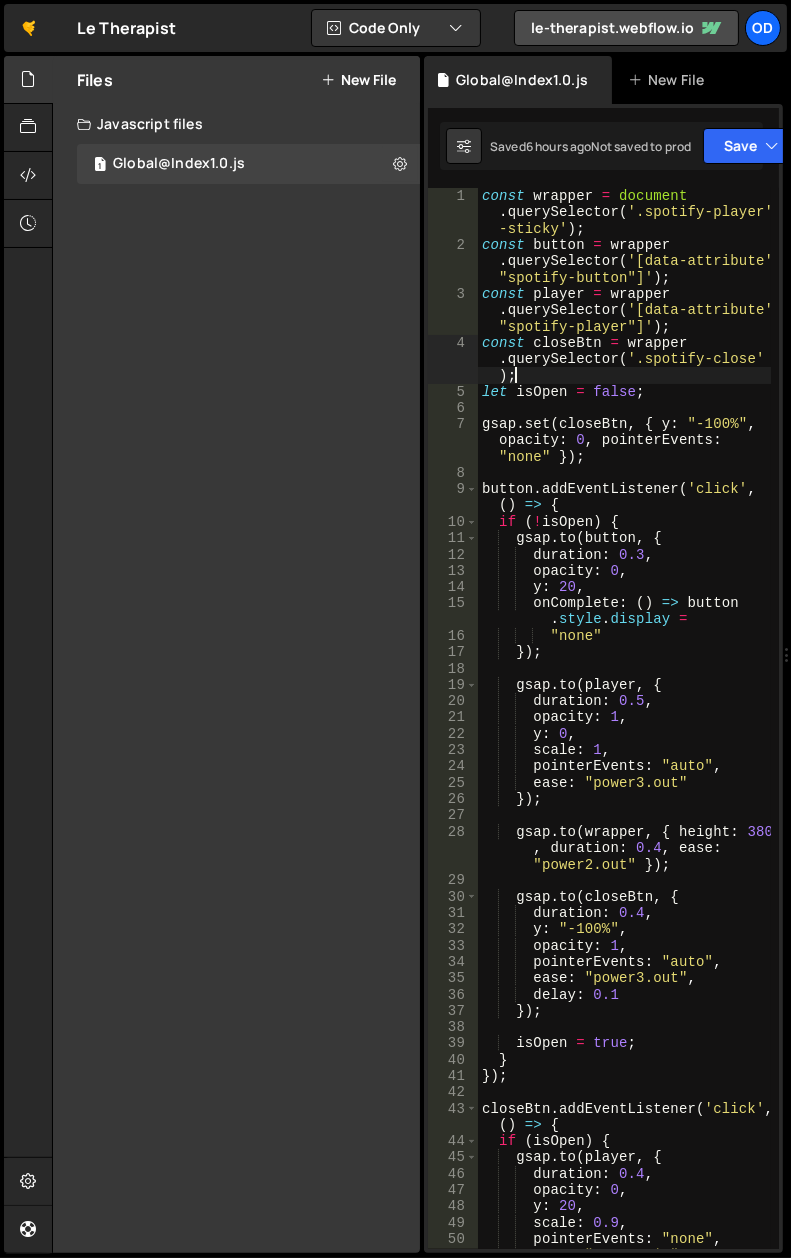 click on "const   wrapper   =   document    . querySelector ( '.spotify-player    -sticky' ) ; const   button   =   wrapper    . querySelector ( '[data-attribute    ="spotify-button"]' ) ; const   player   =   wrapper    . querySelector ( '[data-attribute    ="spotify-player"]' ) ; const   closeBtn   =   wrapper    . querySelector ( '.spotify-close'    ) ; let   isOpen   =   false ; gsap . set ( closeBtn ,   {   y :   "-100%" ,      opacity :   0 ,   pointerEvents :      "none"   }) ; button . addEventListener ( 'click' ,      ( )   =>   {    if   ( ! isOpen )   {       gsap . to ( button ,   {          duration :   0.3 ,          opacity :   0 ,          y :   20 ,          onComplete :   ( )   =>   button          . style . display   =             "none"       }) ;       gsap . to ( player ,   {          duration :   0.5 ,          opacity :   1 ,          y :   0 ,          scale :   1 ,          pointerEvents :   "auto" ,          ease :   "power3.out"       }) ;       gsap . to (" at bounding box center [625, 751] 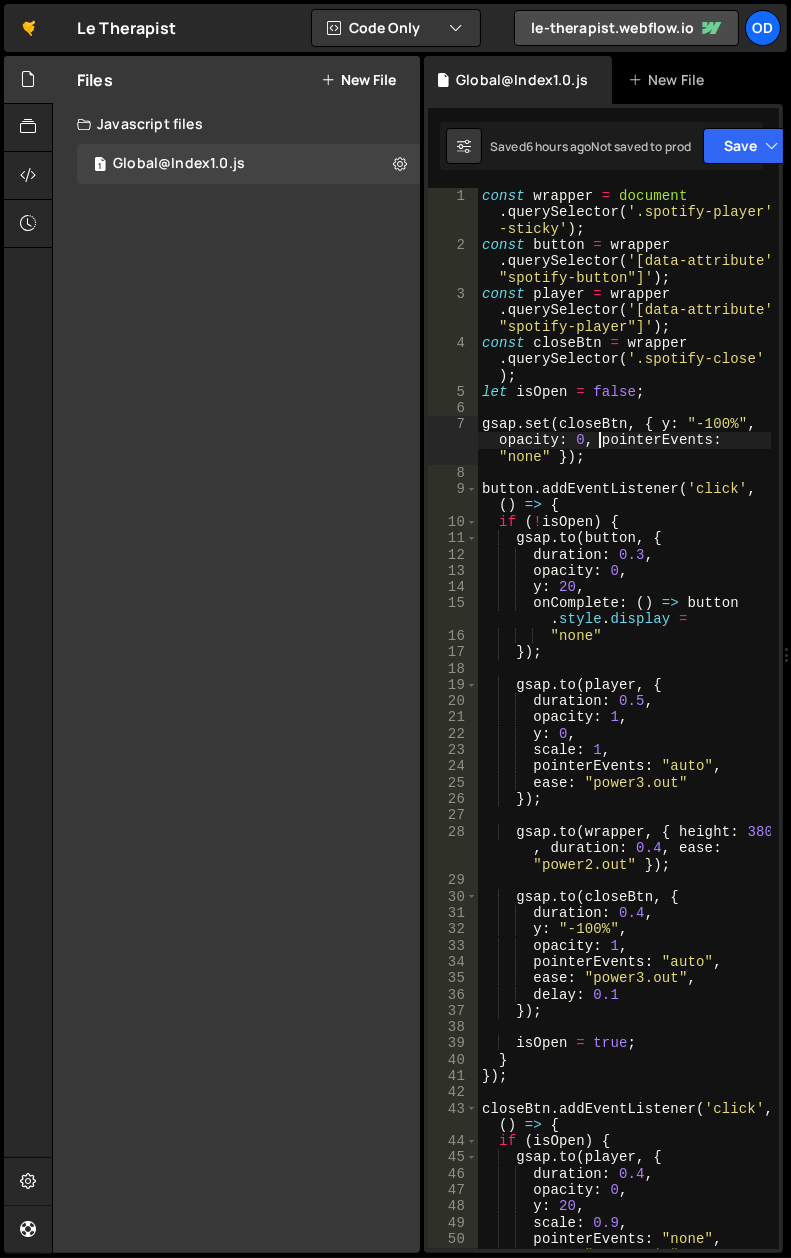 click on "const   wrapper   =   document    . querySelector ( '.spotify-player    -sticky' ) ; const   button   =   wrapper    . querySelector ( '[data-attribute    ="spotify-button"]' ) ; const   player   =   wrapper    . querySelector ( '[data-attribute    ="spotify-player"]' ) ; const   closeBtn   =   wrapper    . querySelector ( '.spotify-close'    ) ; let   isOpen   =   false ; gsap . set ( closeBtn ,   {   y :   "-100%" ,      opacity :   0 ,   pointerEvents :      "none"   }) ; button . addEventListener ( 'click' ,      ( )   =>   {    if   ( ! isOpen )   {       gsap . to ( button ,   {          duration :   0.3 ,          opacity :   0 ,          y :   20 ,          onComplete :   ( )   =>   button          . style . display   =             "none"       }) ;       gsap . to ( player ,   {          duration :   0.5 ,          opacity :   1 ,          y :   0 ,          scale :   1 ,          pointerEvents :   "auto" ,          ease :   "power3.out"       }) ;       gsap . to (" at bounding box center (625, 751) 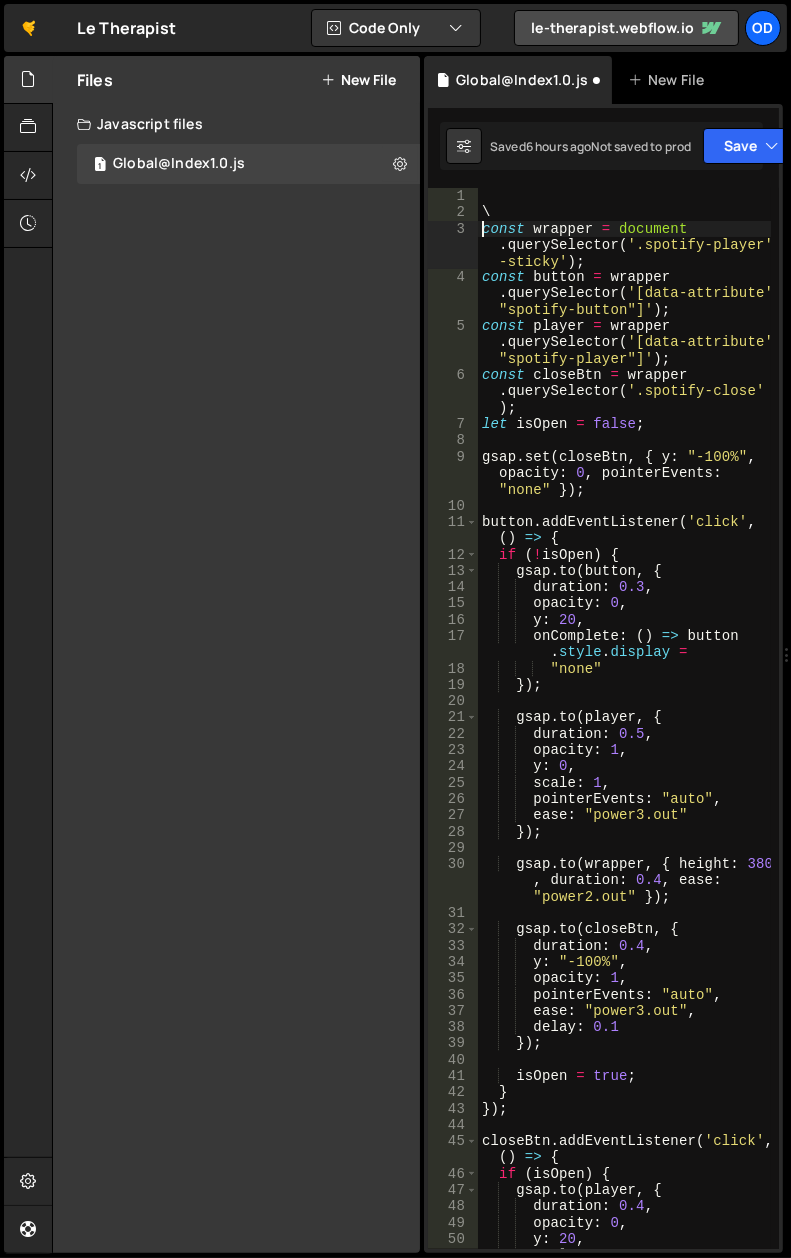 scroll, scrollTop: 0, scrollLeft: 0, axis: both 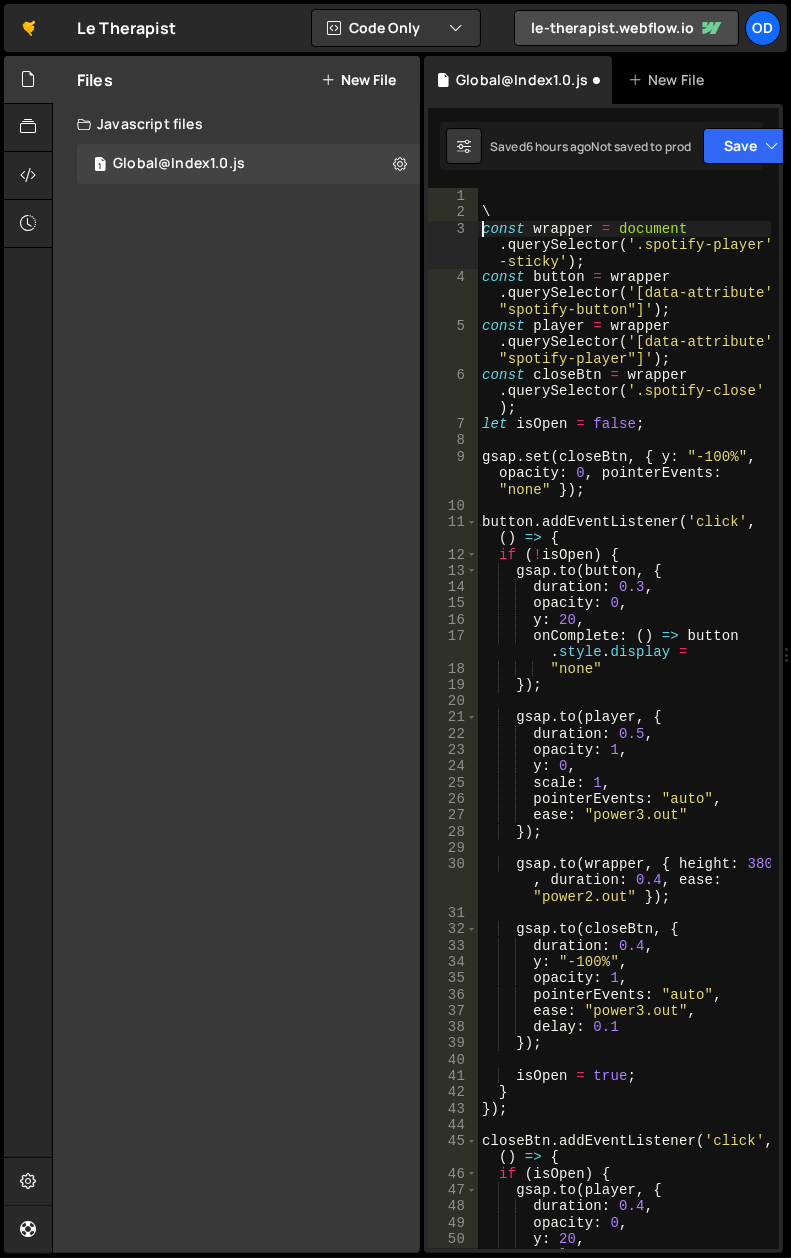 type on "\" 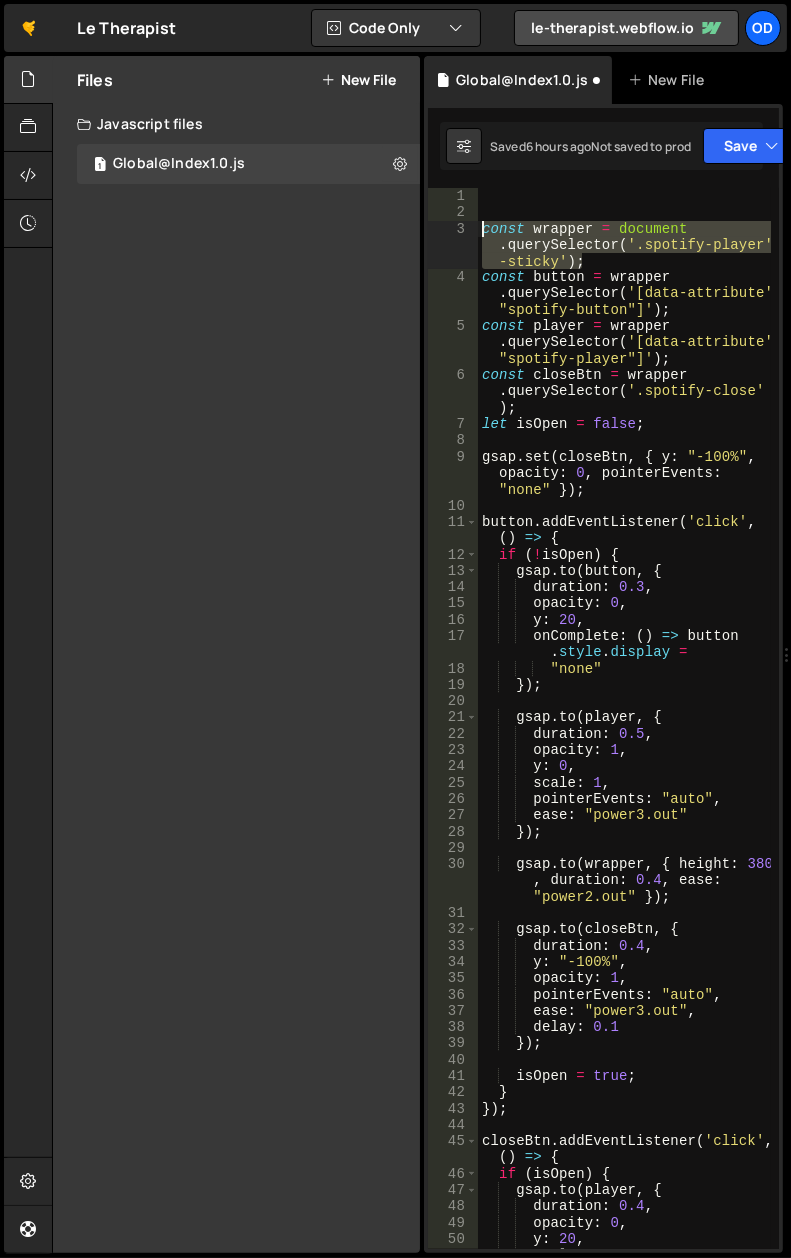 drag, startPoint x: 605, startPoint y: 262, endPoint x: 477, endPoint y: 231, distance: 131.70042 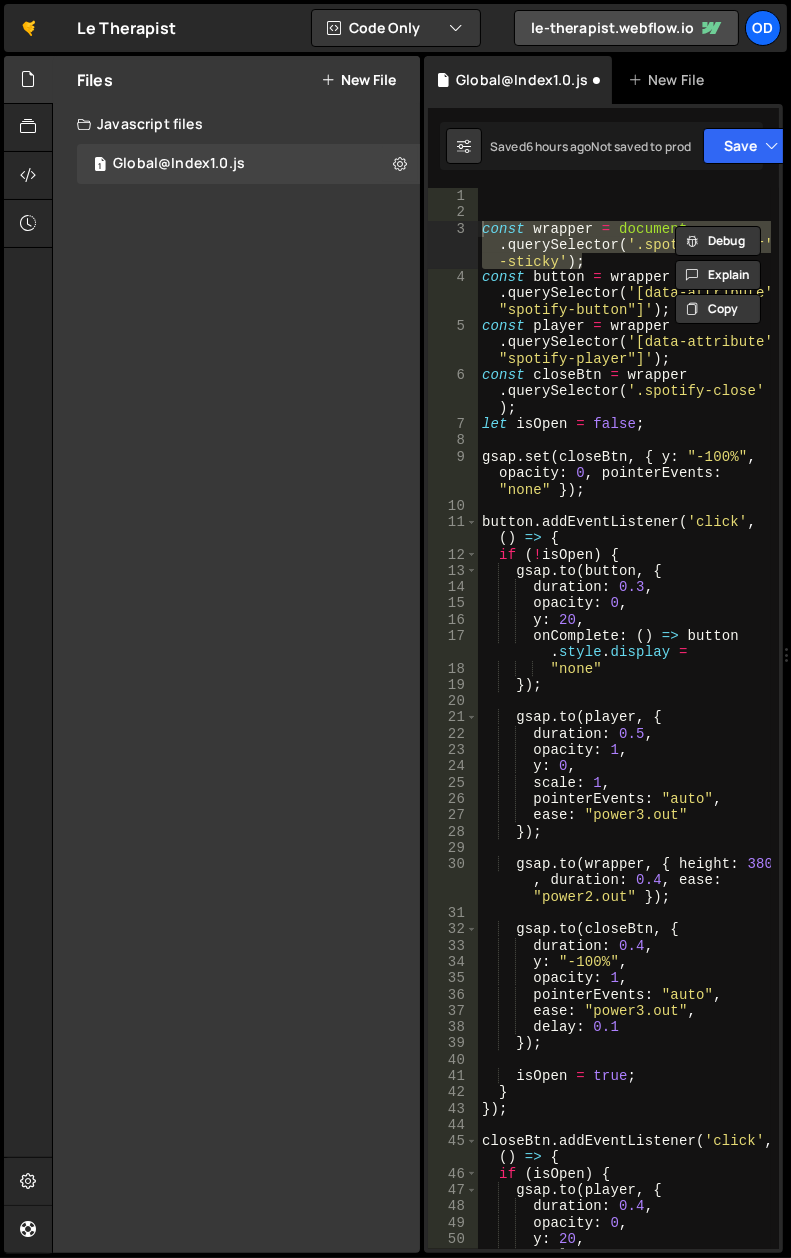 click on "const   wrapper   =   document    . querySelector ( '.spotify-player    -sticky' ) ; const   button   =   wrapper    . querySelector ( '[data-attribute    ="spotify-button"]' ) ; const   player   =   wrapper    . querySelector ( '[data-attribute    ="spotify-player"]' ) ; const   closeBtn   =   wrapper    . querySelector ( '.spotify-close'    ) ; let   isOpen   =   false ; gsap . set ( closeBtn ,   {   y :   "-100%" ,      opacity :   0 ,   pointerEvents :      "none"   }) ; button . addEventListener ( 'click' ,      ( )   =>   {    if   ( ! isOpen )   {       gsap . to ( button ,   {          duration :   0.3 ,          opacity :   0 ,          y :   20 ,          onComplete :   ( )   =>   button          . style . display   =             "none"       }) ;       gsap . to ( player ,   {          duration :   0.5 ,          opacity :   1 ,          y :   0 ,          scale :   1 ,          pointerEvents :   "auto" ,          ease :   "power3.out"       }) ;       gsap . to (" at bounding box center [625, 735] 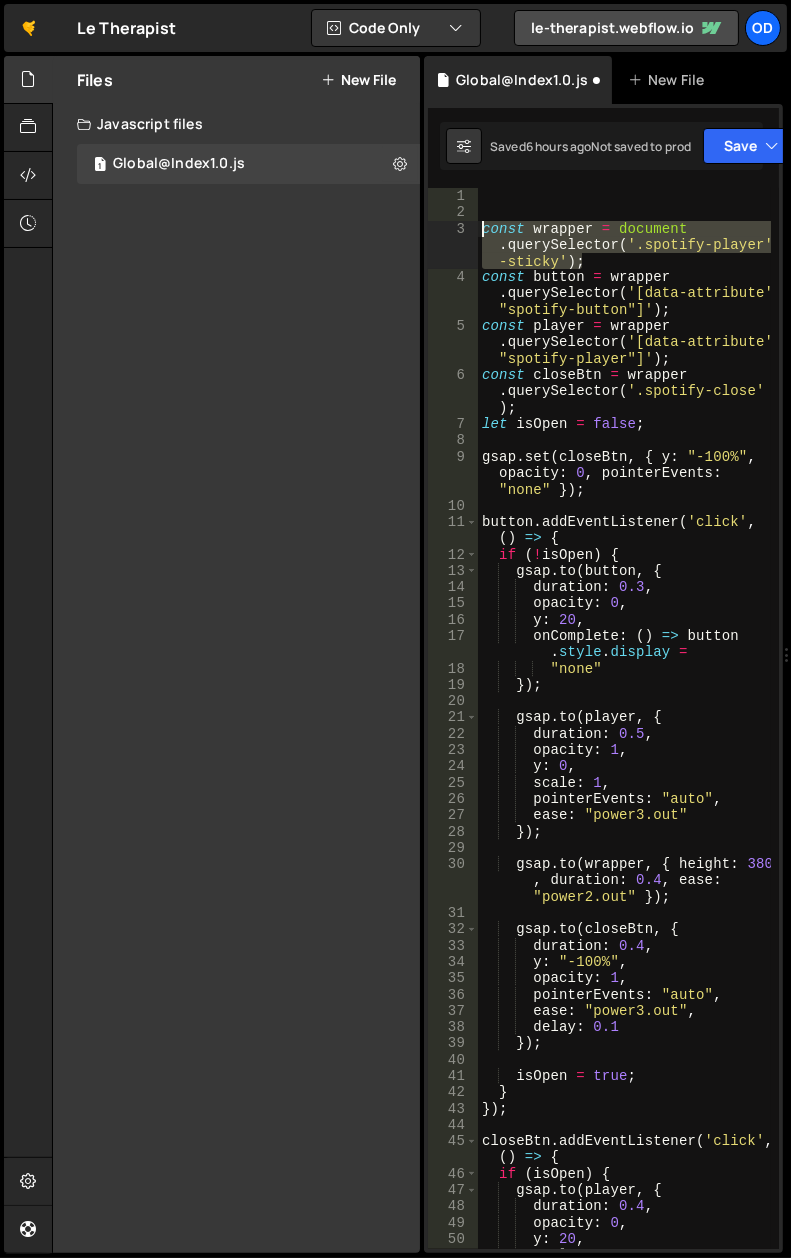 drag, startPoint x: 562, startPoint y: 260, endPoint x: 473, endPoint y: 225, distance: 95.63472 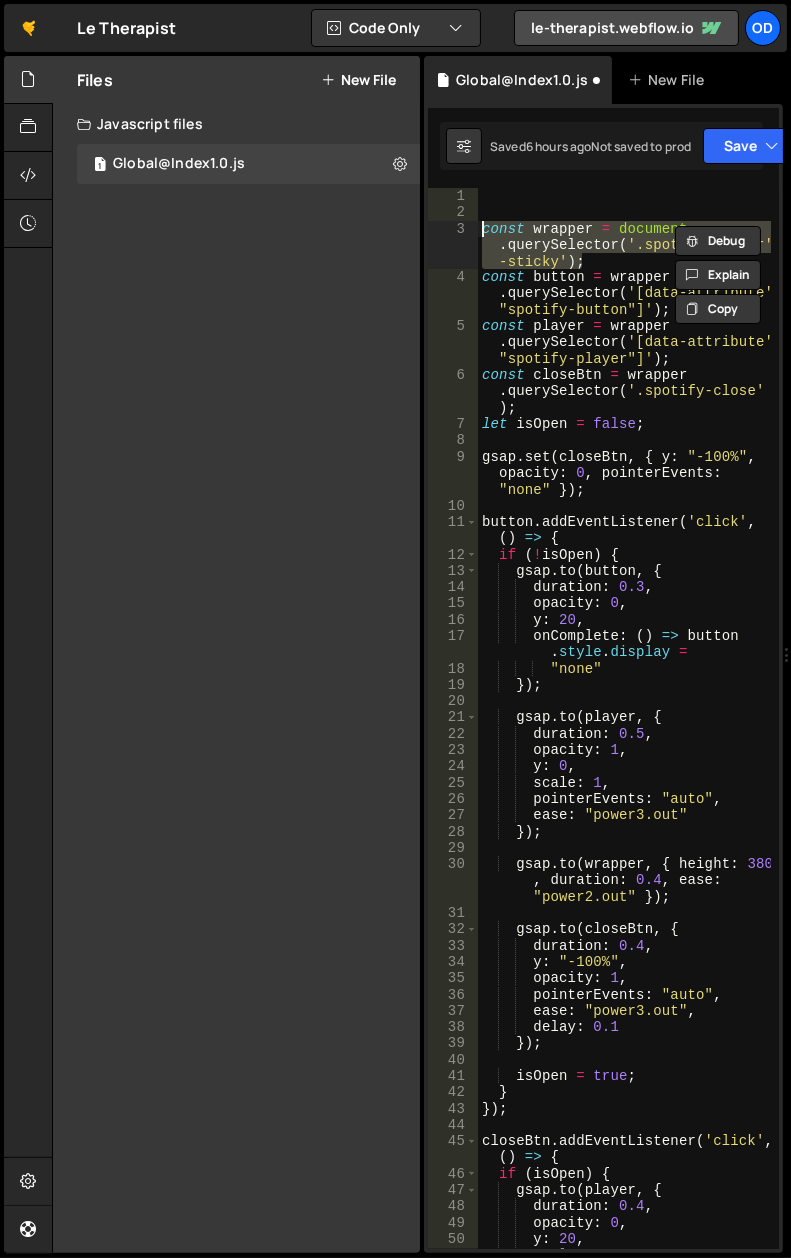 click on "const   wrapper   =   document    . querySelector ( '.spotify-player    -sticky' ) ; const   button   =   wrapper    . querySelector ( '[data-attribute    ="spotify-button"]' ) ; const   player   =   wrapper    . querySelector ( '[data-attribute    ="spotify-player"]' ) ; const   closeBtn   =   wrapper    . querySelector ( '.spotify-close'    ) ; let   isOpen   =   false ; gsap . set ( closeBtn ,   {   y :   "-100%" ,      opacity :   0 ,   pointerEvents :      "none"   }) ; button . addEventListener ( 'click' ,      ( )   =>   {    if   ( ! isOpen )   {       gsap . to ( button ,   {          duration :   0.3 ,          opacity :   0 ,          y :   20 ,          onComplete :   ( )   =>   button          . style . display   =             "none"       }) ;       gsap . to ( player ,   {          duration :   0.5 ,          opacity :   1 ,          y :   0 ,          scale :   1 ,          pointerEvents :   "auto" ,          ease :   "power3.out"       }) ;       gsap . to (" at bounding box center [625, 735] 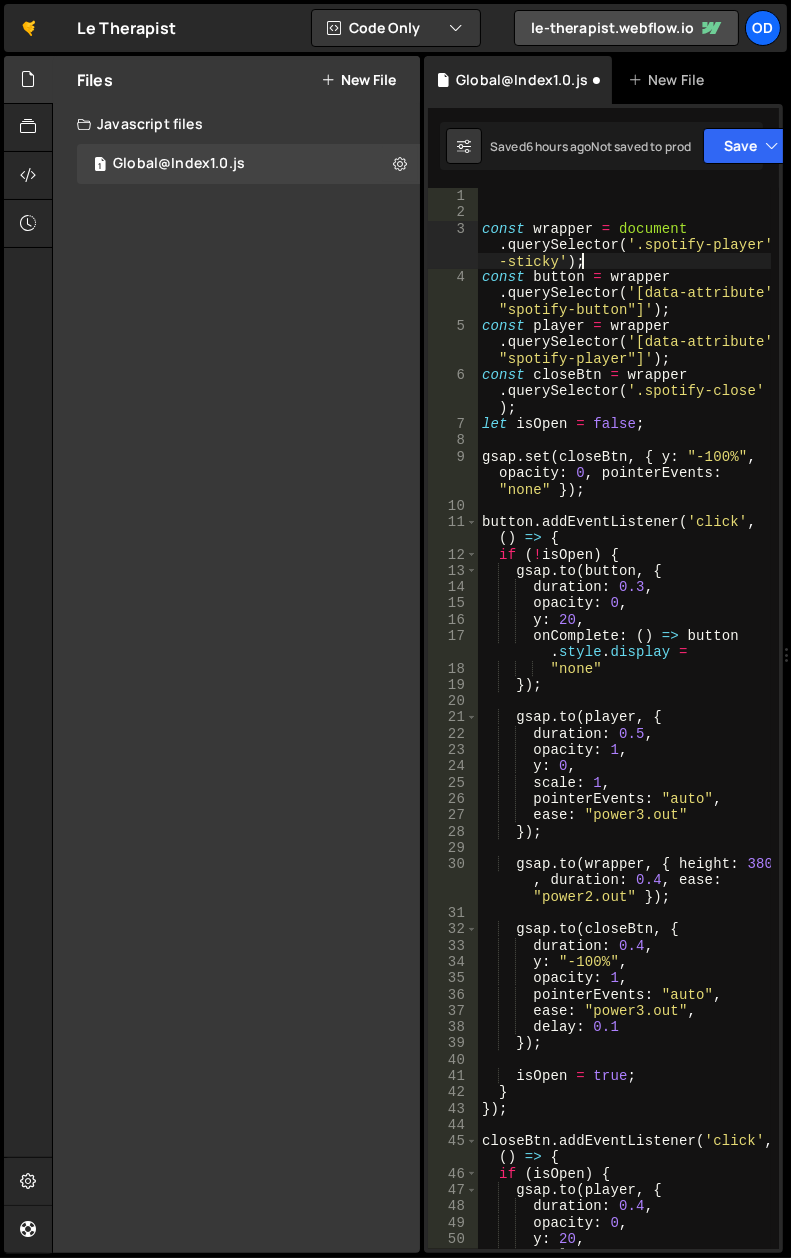 click on "const   wrapper   =   document    . querySelector ( '.spotify-player    -sticky' ) ; const   button   =   wrapper    . querySelector ( '[data-attribute    ="spotify-button"]' ) ; const   player   =   wrapper    . querySelector ( '[data-attribute    ="spotify-player"]' ) ; const   closeBtn   =   wrapper    . querySelector ( '.spotify-close'    ) ; let   isOpen   =   false ; gsap . set ( closeBtn ,   {   y :   "-100%" ,      opacity :   0 ,   pointerEvents :      "none"   }) ; button . addEventListener ( 'click' ,      ( )   =>   {    if   ( ! isOpen )   {       gsap . to ( button ,   {          duration :   0.3 ,          opacity :   0 ,          y :   20 ,          onComplete :   ( )   =>   button          . style . display   =             "none"       }) ;       gsap . to ( player ,   {          duration :   0.5 ,          opacity :   1 ,          y :   0 ,          scale :   1 ,          pointerEvents :   "auto" ,          ease :   "power3.out"       }) ;       gsap . to (" at bounding box center [625, 735] 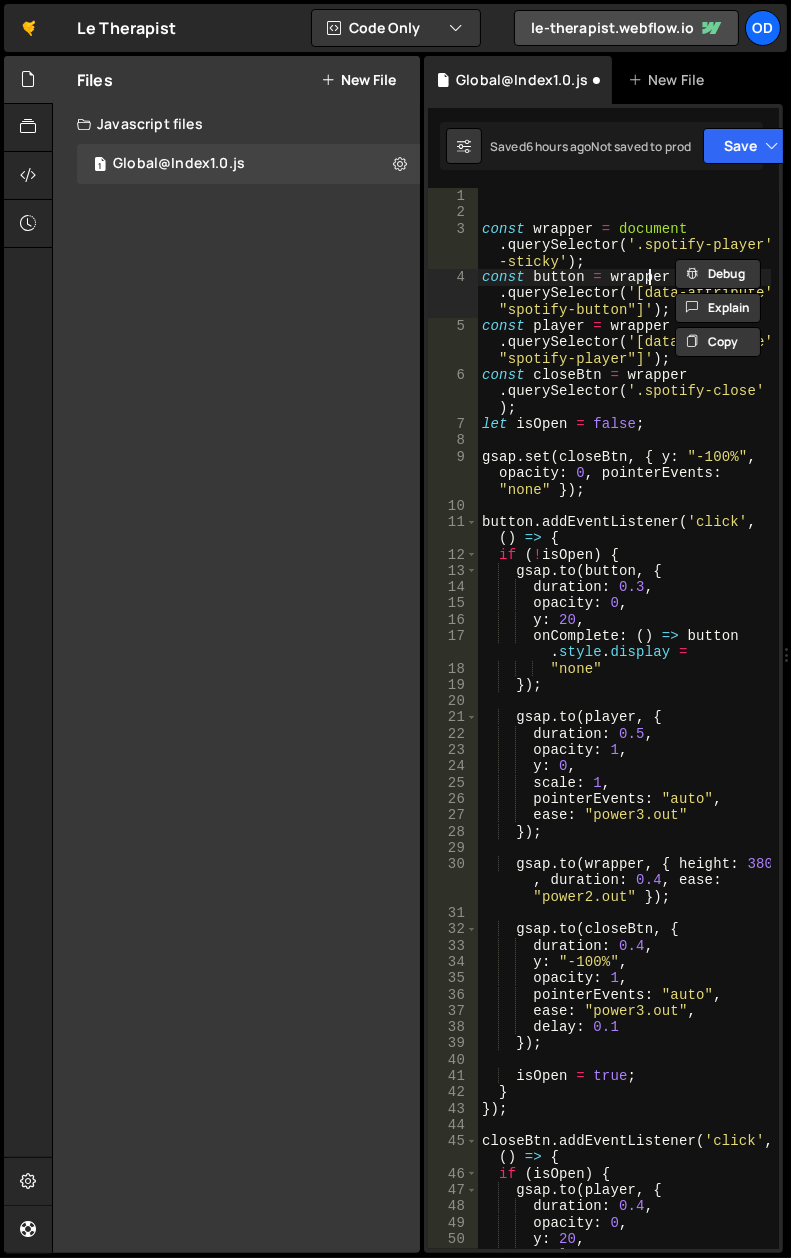click on "const   wrapper   =   document    . querySelector ( '.spotify-player    -sticky' ) ; const   button   =   wrapper    . querySelector ( '[data-attribute    ="spotify-button"]' ) ; const   player   =   wrapper    . querySelector ( '[data-attribute    ="spotify-player"]' ) ; const   closeBtn   =   wrapper    . querySelector ( '.spotify-close'    ) ; let   isOpen   =   false ; gsap . set ( closeBtn ,   {   y :   "-100%" ,      opacity :   0 ,   pointerEvents :      "none"   }) ; button . addEventListener ( 'click' ,      ( )   =>   {    if   ( ! isOpen )   {       gsap . to ( button ,   {          duration :   0.3 ,          opacity :   0 ,          y :   20 ,          onComplete :   ( )   =>   button          . style . display   =             "none"       }) ;       gsap . to ( player ,   {          duration :   0.5 ,          opacity :   1 ,          y :   0 ,          scale :   1 ,          pointerEvents :   "auto" ,          ease :   "power3.out"       }) ;       gsap . to (" at bounding box center (625, 735) 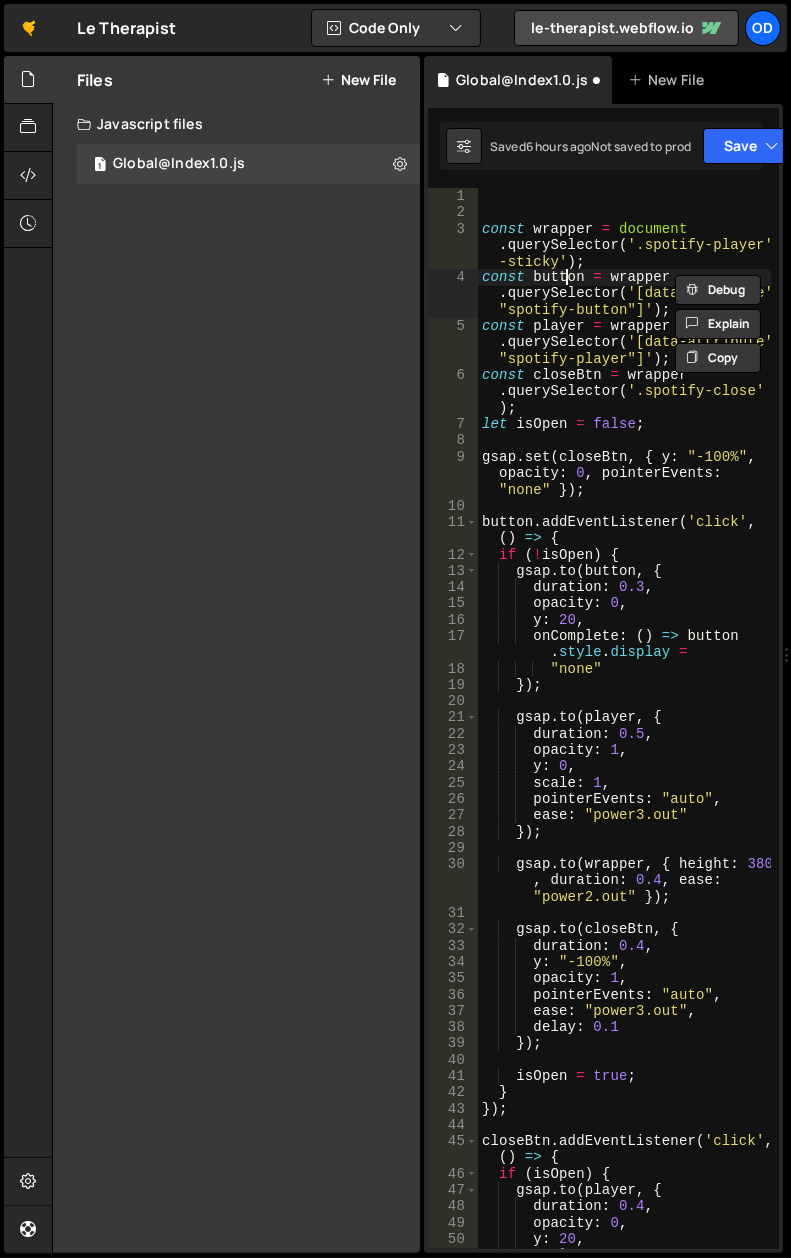 click on "const   wrapper   =   document    . querySelector ( '.spotify-player    -sticky' ) ; const   button   =   wrapper    . querySelector ( '[data-attribute    ="spotify-button"]' ) ; const   player   =   wrapper    . querySelector ( '[data-attribute    ="spotify-player"]' ) ; const   closeBtn   =   wrapper    . querySelector ( '.spotify-close'    ) ; let   isOpen   =   false ; gsap . set ( closeBtn ,   {   y :   "-100%" ,      opacity :   0 ,   pointerEvents :      "none"   }) ; button . addEventListener ( 'click' ,      ( )   =>   {    if   ( ! isOpen )   {       gsap . to ( button ,   {          duration :   0.3 ,          opacity :   0 ,          y :   20 ,          onComplete :   ( )   =>   button          . style . display   =             "none"       }) ;       gsap . to ( player ,   {          duration :   0.5 ,          opacity :   1 ,          y :   0 ,          scale :   1 ,          pointerEvents :   "auto" ,          ease :   "power3.out"       }) ;       gsap . to (" at bounding box center (625, 735) 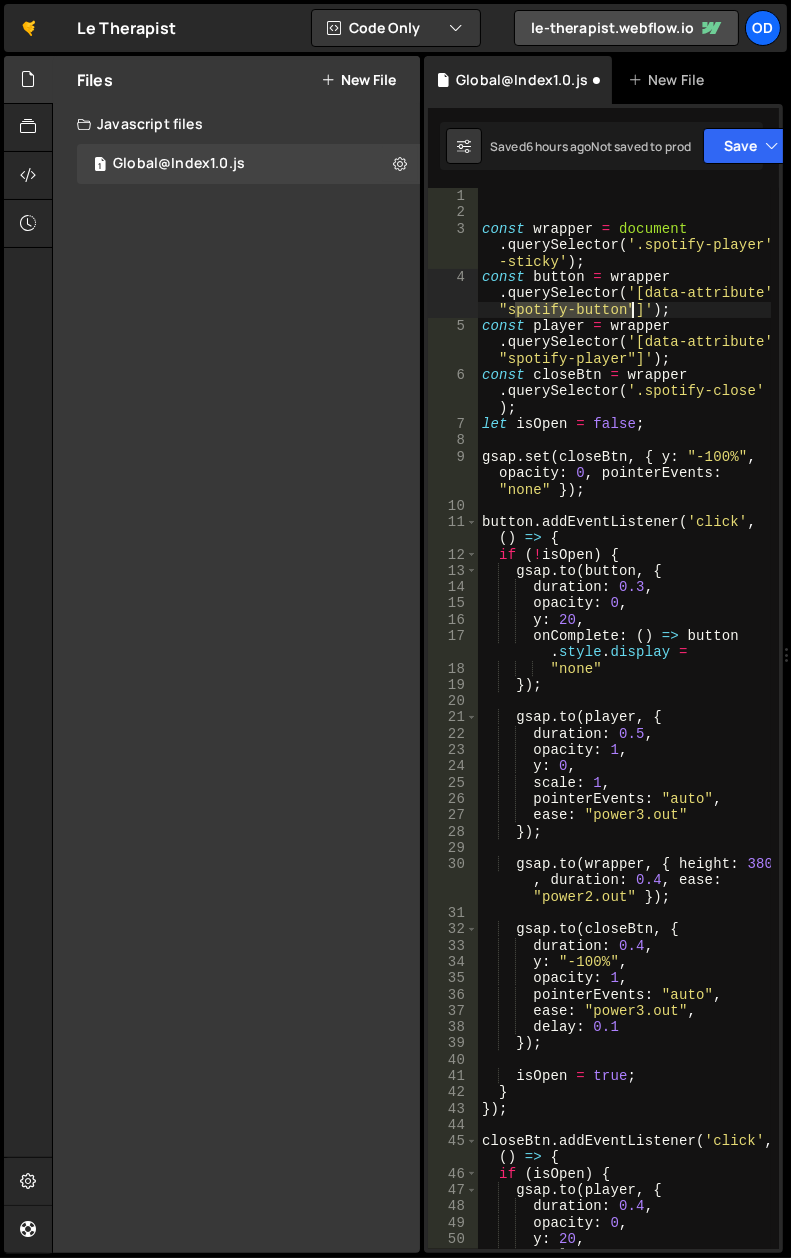 drag, startPoint x: 522, startPoint y: 305, endPoint x: 631, endPoint y: 310, distance: 109.11462 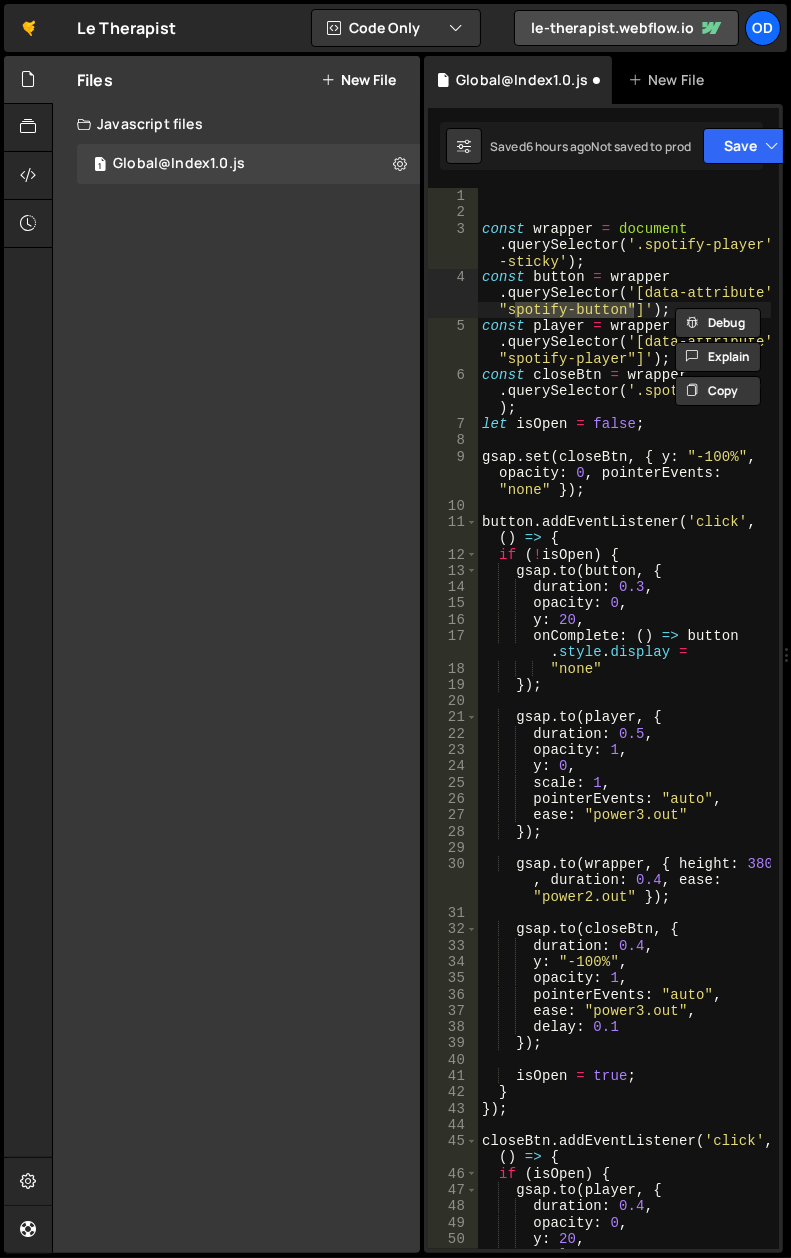 click on "const   wrapper   =   document    . querySelector ( '.spotify-player    -sticky' ) ; const   button   =   wrapper    . querySelector ( '[data-attribute    ="spotify-button"]' ) ; const   player   =   wrapper    . querySelector ( '[data-attribute    ="spotify-player"]' ) ; const   closeBtn   =   wrapper    . querySelector ( '.spotify-close'    ) ; let   isOpen   =   false ; gsap . set ( closeBtn ,   {   y :   "-100%" ,      opacity :   0 ,   pointerEvents :      "none"   }) ; button . addEventListener ( 'click' ,      ( )   =>   {    if   ( ! isOpen )   {       gsap . to ( button ,   {          duration :   0.3 ,          opacity :   0 ,          y :   20 ,          onComplete :   ( )   =>   button          . style . display   =             "none"       }) ;       gsap . to ( player ,   {          duration :   0.5 ,          opacity :   1 ,          y :   0 ,          scale :   1 ,          pointerEvents :   "auto" ,          ease :   "power3.out"       }) ;       gsap . to (" at bounding box center [625, 735] 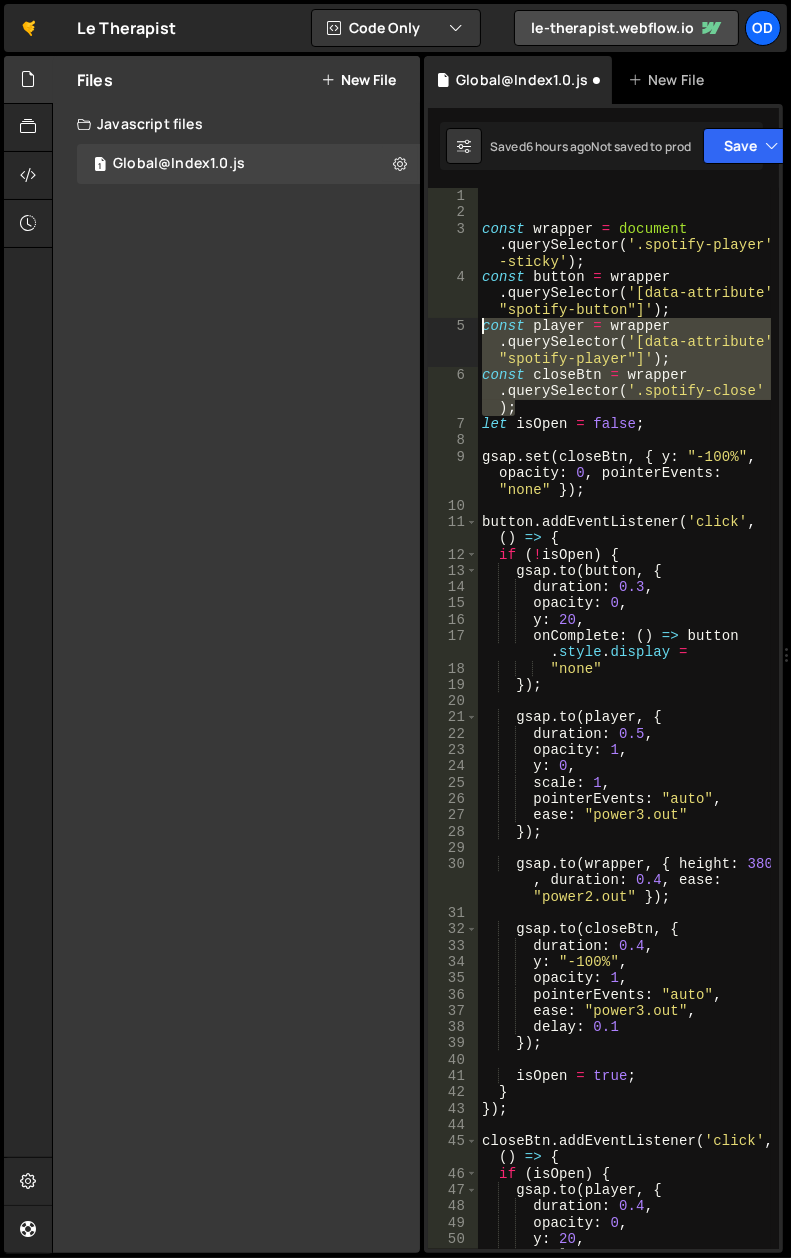 drag, startPoint x: 628, startPoint y: 407, endPoint x: 480, endPoint y: 332, distance: 165.91866 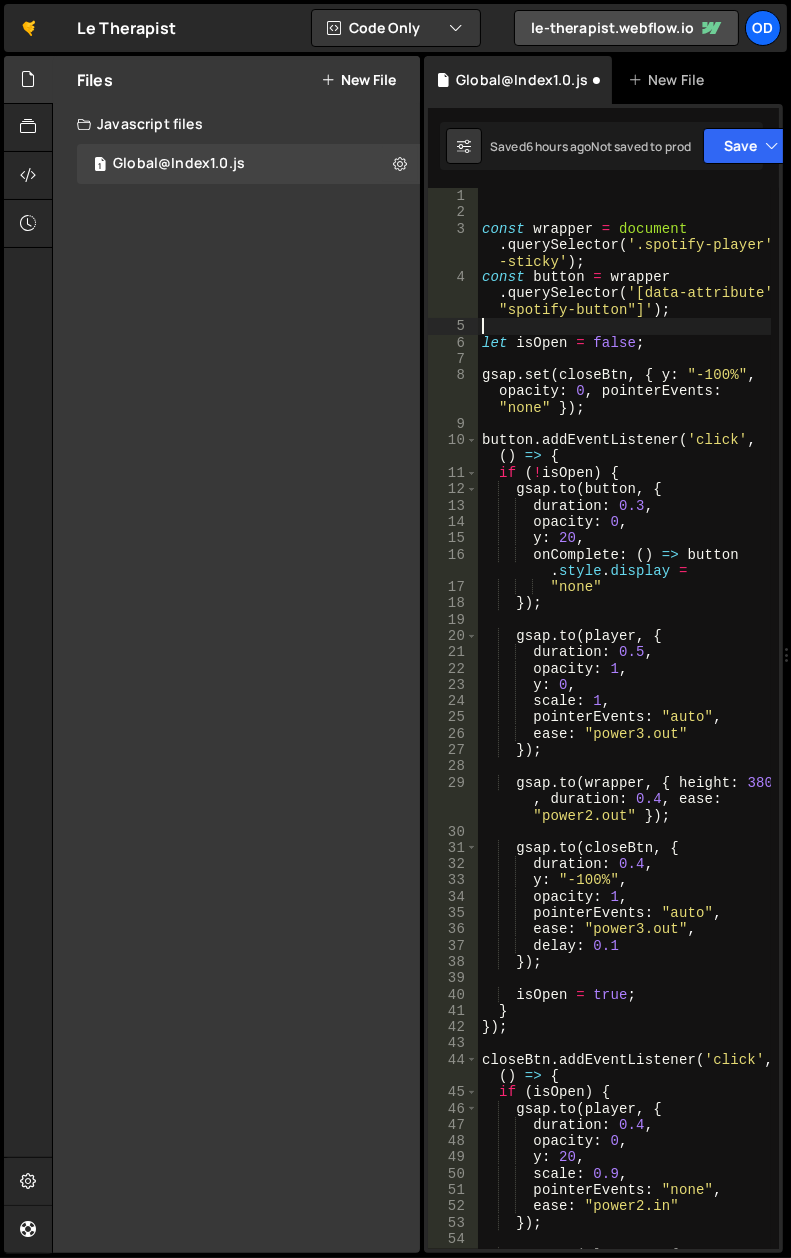 click on "const   wrapper   =   document    . querySelector ( '.spotify-player    -sticky' ) ; const   button   =   wrapper    . querySelector ( '[data-attribute    ="spotify-button"]' ) ; let   isOpen   =   false ; gsap . set ( closeBtn ,   {   y :   "-100%" ,      opacity :   0 ,   pointerEvents :      "none"   }) ; button . addEventListener ( 'click' ,      ( )   =>   {    if   ( ! isOpen )   {       gsap . to ( button ,   {          duration :   0.3 ,          opacity :   0 ,          y :   20 ,          onComplete :   ( )   =>   button          . style . display   =             "none"       }) ;       gsap . to ( player ,   {          duration :   0.5 ,          opacity :   1 ,          y :   0 ,          scale :   1 ,          pointerEvents :   "auto" ,          ease :   "power3.out"       }) ;       gsap . to ( wrapper ,   {   height :   380        ,   duration :   0.4 ,   ease :          "power2.out"   }) ;       gsap . to ( closeBtn ,   {          duration :   0.4 ,          y" at bounding box center [625, 735] 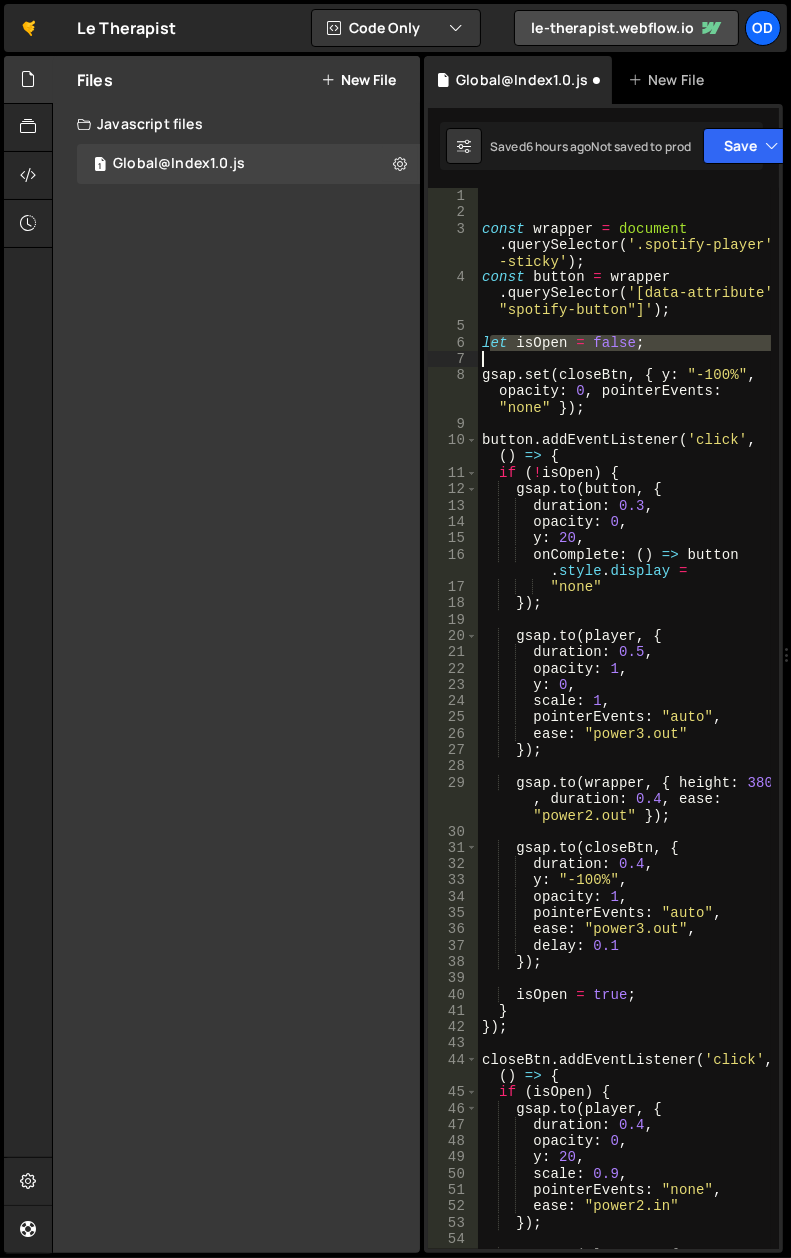 drag, startPoint x: 487, startPoint y: 342, endPoint x: 511, endPoint y: 350, distance: 25.298222 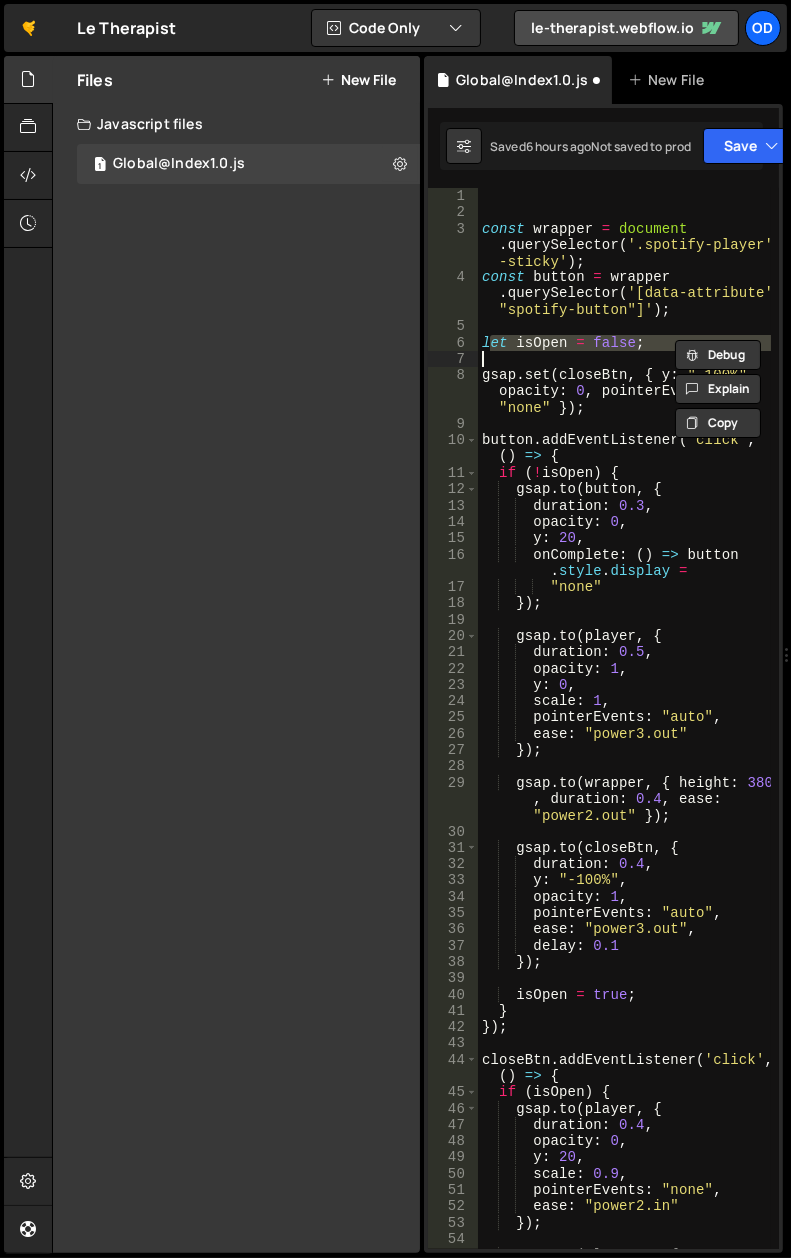 click on "const   wrapper   =   document    . querySelector ( '.spotify-player    -sticky' ) ; const   button   =   wrapper    . querySelector ( '[data-attribute    ="spotify-button"]' ) ; let   isOpen   =   false ; gsap . set ( closeBtn ,   {   y :   "-100%" ,      opacity :   0 ,   pointerEvents :      "none"   }) ; button . addEventListener ( 'click' ,      ( )   =>   {    if   ( ! isOpen )   {       gsap . to ( button ,   {          duration :   0.3 ,          opacity :   0 ,          y :   20 ,          onComplete :   ( )   =>   button          . style . display   =             "none"       }) ;       gsap . to ( player ,   {          duration :   0.5 ,          opacity :   1 ,          y :   0 ,          scale :   1 ,          pointerEvents :   "auto" ,          ease :   "power3.out"       }) ;       gsap . to ( wrapper ,   {   height :   380        ,   duration :   0.4 ,   ease :          "power2.out"   }) ;       gsap . to ( closeBtn ,   {          duration :   0.4 ,          y" at bounding box center [624, 718] 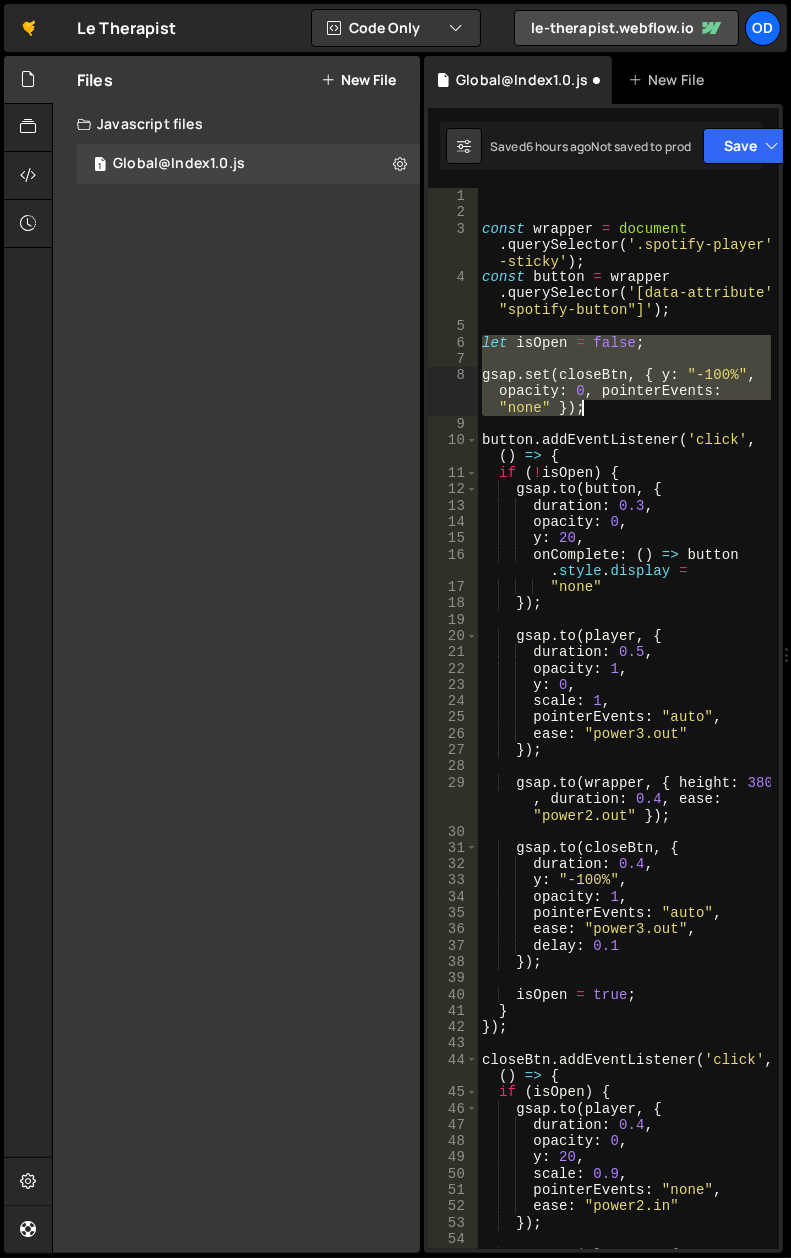 drag, startPoint x: 482, startPoint y: 338, endPoint x: 597, endPoint y: 408, distance: 134.62912 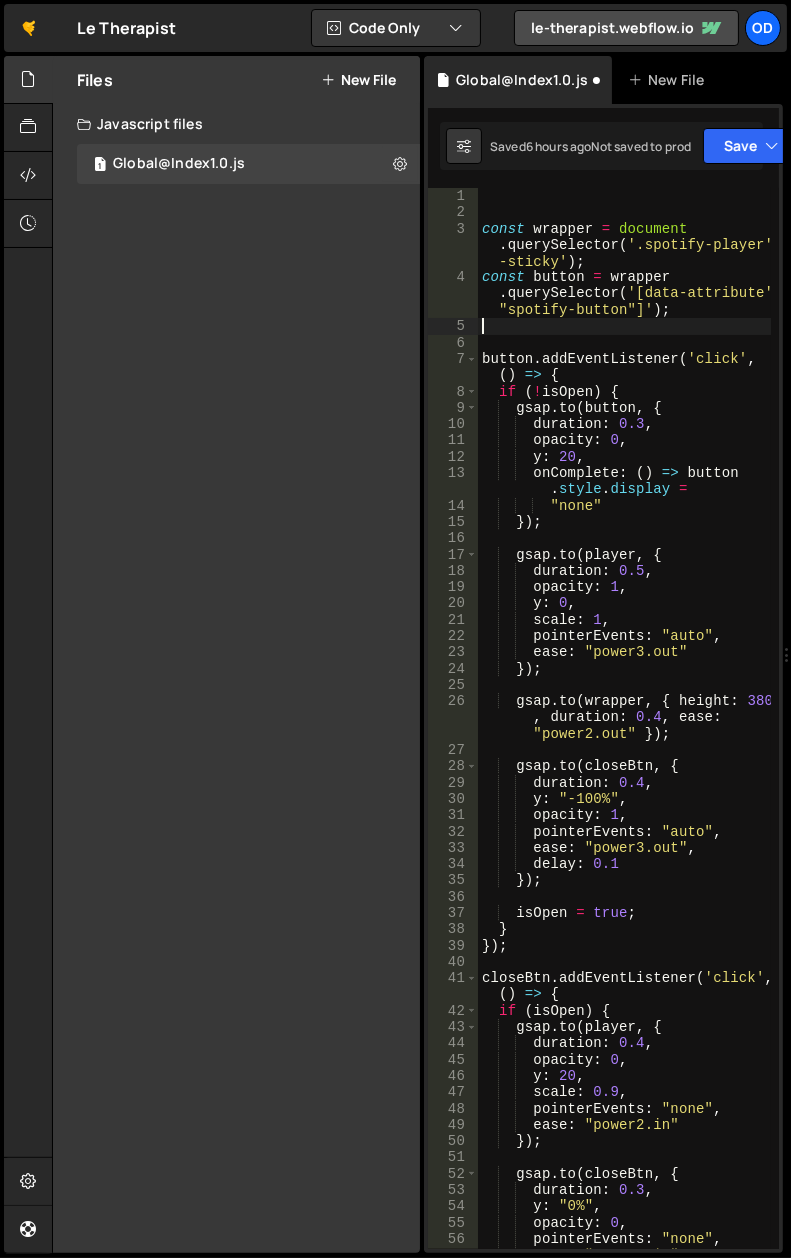 click on "const   wrapper   =   document    . querySelector ( '.spotify-player    -sticky' ) ; const   button   =   wrapper    . querySelector ( '[data-attribute    ="spotify-button"]' ) ; button . addEventListener ( 'click' ,      ( )   =>   {    if   ( ! isOpen )   {       gsap . to ( button ,   {          duration :   0.3 ,          opacity :   0 ,          y :   20 ,          onComplete :   ( )   =>   button          . style . display   =             "none"       }) ;       gsap . to ( player ,   {          duration :   0.5 ,          opacity :   1 ,          y :   0 ,          scale :   1 ,          pointerEvents :   "auto" ,          ease :   "power3.out"       }) ;       gsap . to ( wrapper ,   {   height :   380        ,   duration :   0.4 ,   ease :          "power2.out"   }) ;       gsap . to ( closeBtn ,   {          duration :   0.4 ,          y :   "-100%" ,          opacity :   1 ,          pointerEvents :   "auto" ,          ease :   "power3.out" ,          delay :   0.1" at bounding box center [625, 735] 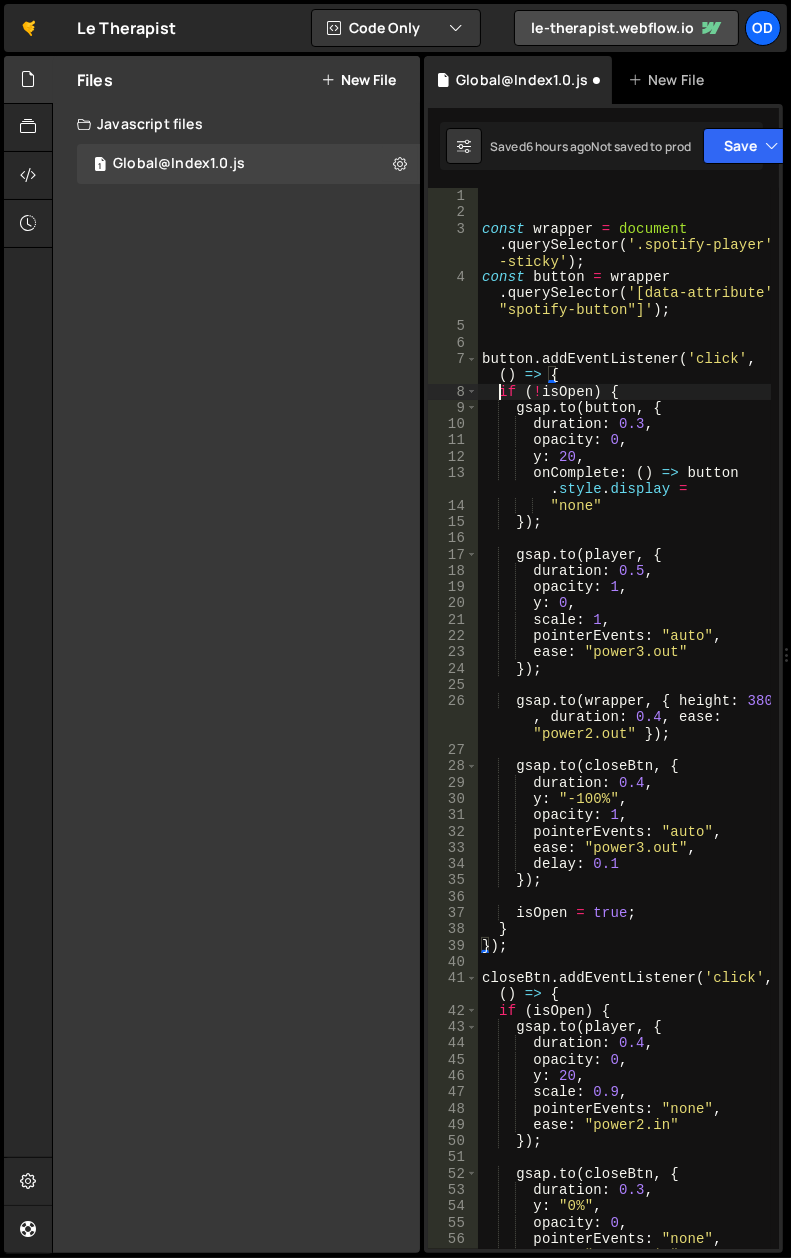 click on "const   wrapper   =   document    . querySelector ( '.spotify-player    -sticky' ) ; const   button   =   wrapper    . querySelector ( '[data-attribute    ="spotify-button"]' ) ; button . addEventListener ( 'click' ,      ( )   =>   {    if   ( ! isOpen )   {       gsap . to ( button ,   {          duration :   0.3 ,          opacity :   0 ,          y :   20 ,          onComplete :   ( )   =>   button          . style . display   =             "none"       }) ;       gsap . to ( player ,   {          duration :   0.5 ,          opacity :   1 ,          y :   0 ,          scale :   1 ,          pointerEvents :   "auto" ,          ease :   "power3.out"       }) ;       gsap . to ( wrapper ,   {   height :   380        ,   duration :   0.4 ,   ease :          "power2.out"   }) ;       gsap . to ( closeBtn ,   {          duration :   0.4 ,          y :   "-100%" ,          opacity :   1 ,          pointerEvents :   "auto" ,          ease :   "power3.out" ,          delay :   0.1" at bounding box center [625, 735] 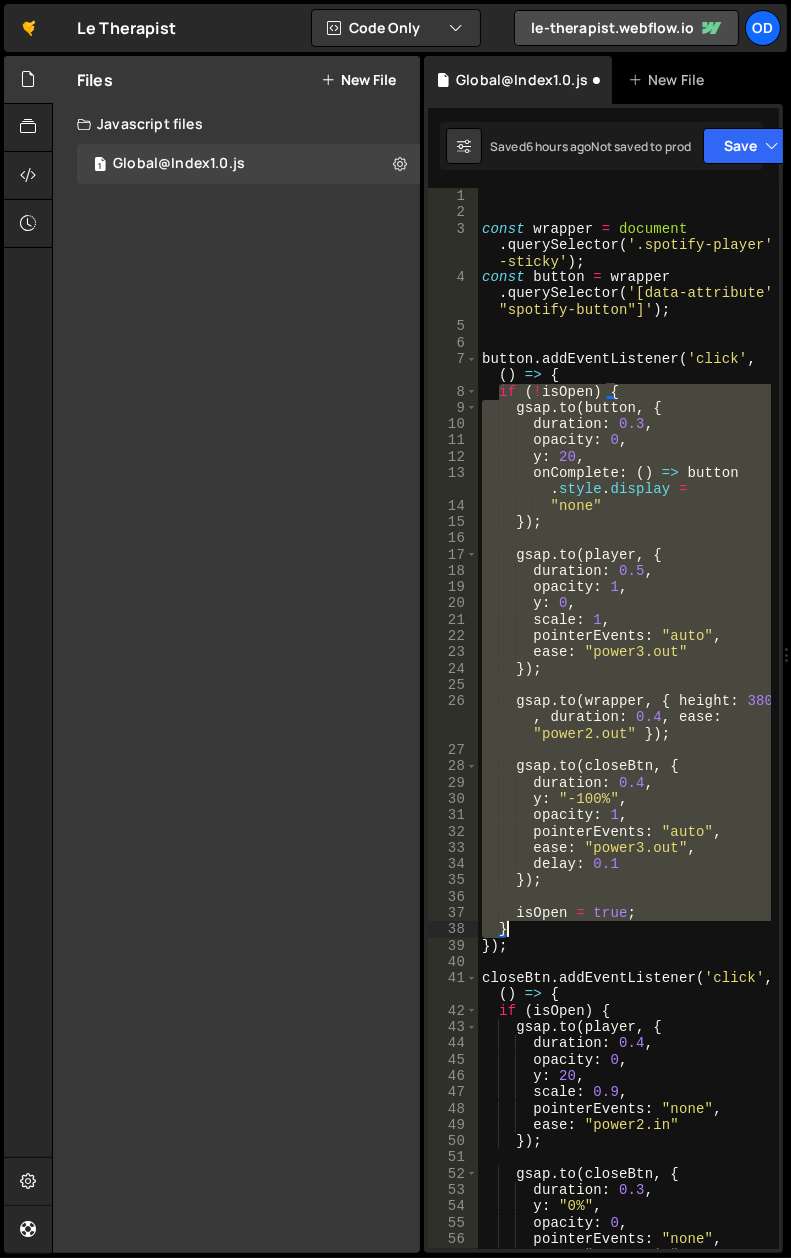 drag, startPoint x: 500, startPoint y: 392, endPoint x: 586, endPoint y: 926, distance: 540.88074 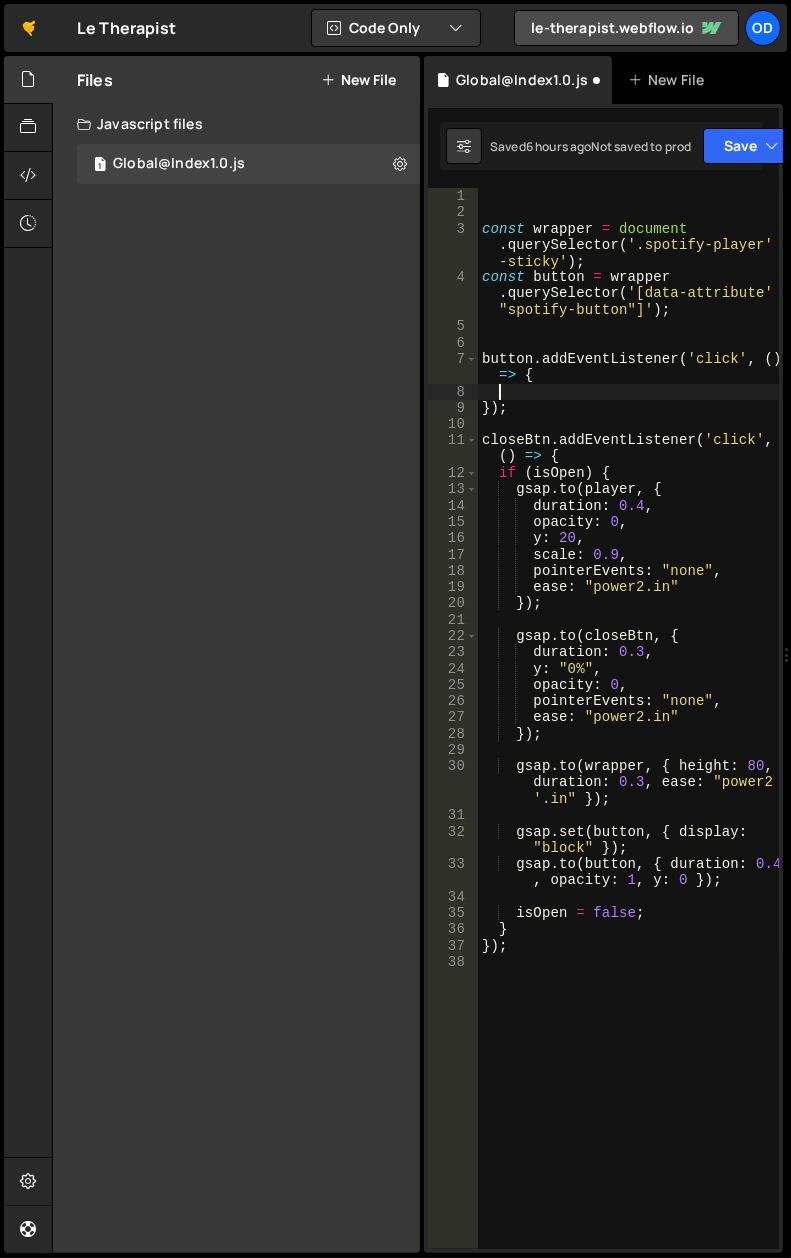click on "const   wrapper   =   document    . querySelector ( '.spotify-player    -sticky' ) ; const   button   =   wrapper    . querySelector ( '[data-attribute    ="spotify-button"]' ) ; button . addEventListener ( 'click' ,   ( )      =>   {    }) ; closeBtn . addEventListener ( 'click' ,      ( )   =>   {    if   ( isOpen )   {       gsap . to ( player ,   {          duration :   0.4 ,          opacity :   0 ,          y :   20 ,          scale :   0.9 ,          pointerEvents :   "none" ,          ease :   "power2.in"       }) ;       gsap . to ( closeBtn ,   {          duration :   0.3 ,          y :   "0%" ,          opacity :   0 ,          pointerEvents :   "none" ,          ease :   "power2.in"       }) ;       gsap . to ( wrapper ,   {   height :   80 ,          duration :   0.3 ,   ease :   "power2        .in"   }) ;       gsap . set ( button ,   {   display :          "block"   }) ;       gsap . to ( button ,   {   duration :   0.4        ,   opacity :   1 ,   y :   0" at bounding box center [629, 735] 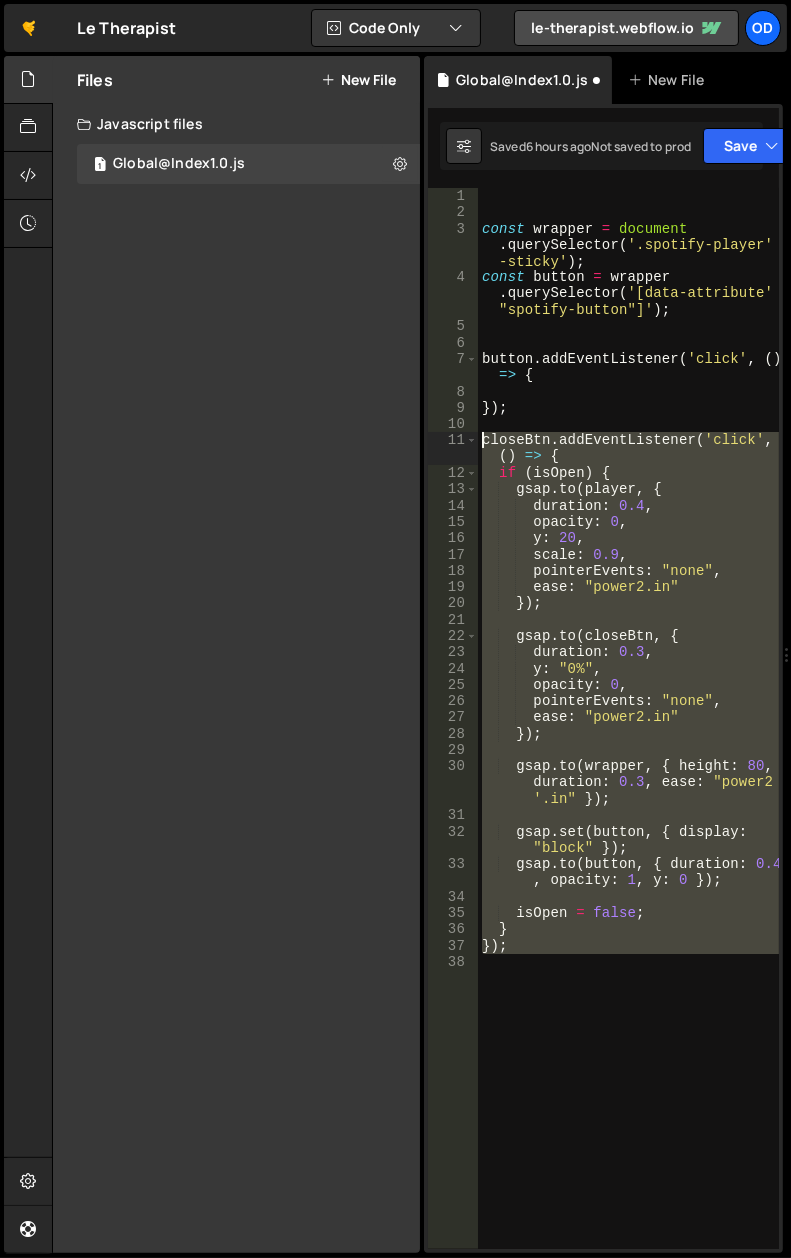 drag, startPoint x: 596, startPoint y: 971, endPoint x: 480, endPoint y: 439, distance: 544.49976 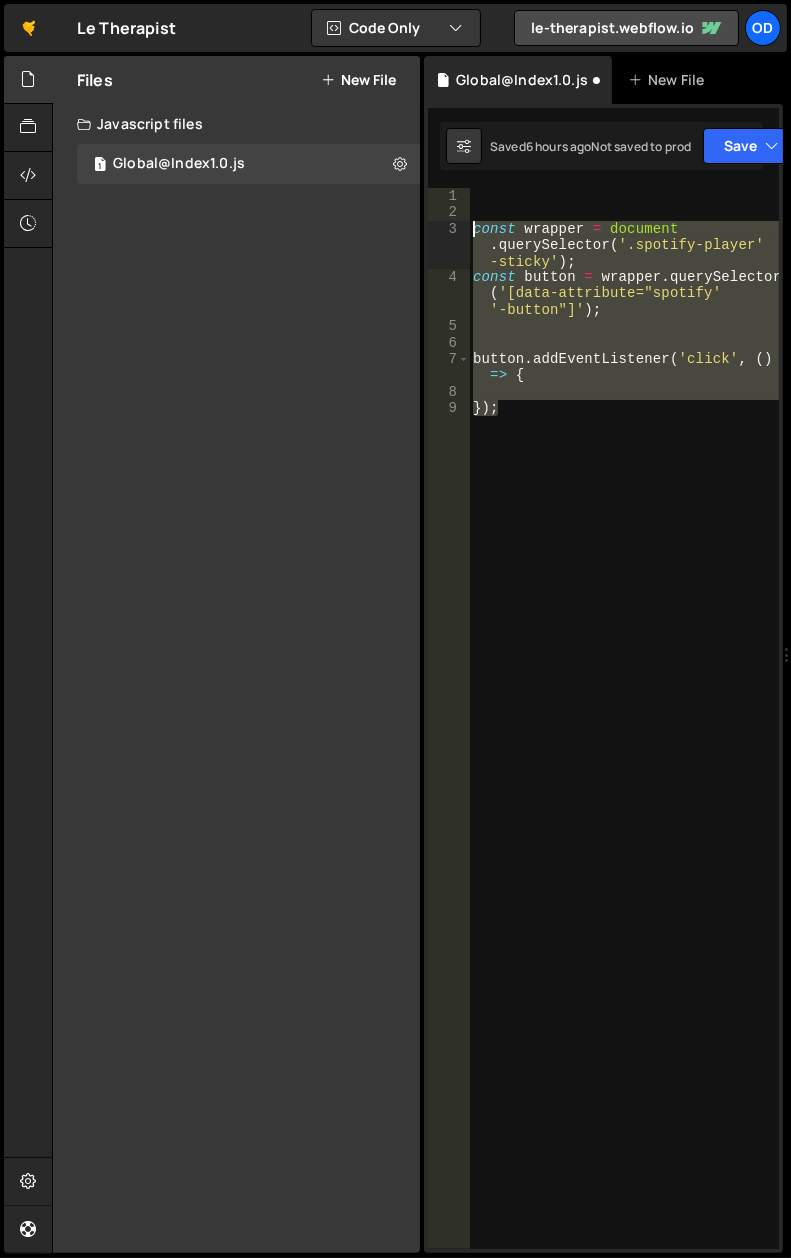 drag, startPoint x: 528, startPoint y: 411, endPoint x: 457, endPoint y: 211, distance: 212.22865 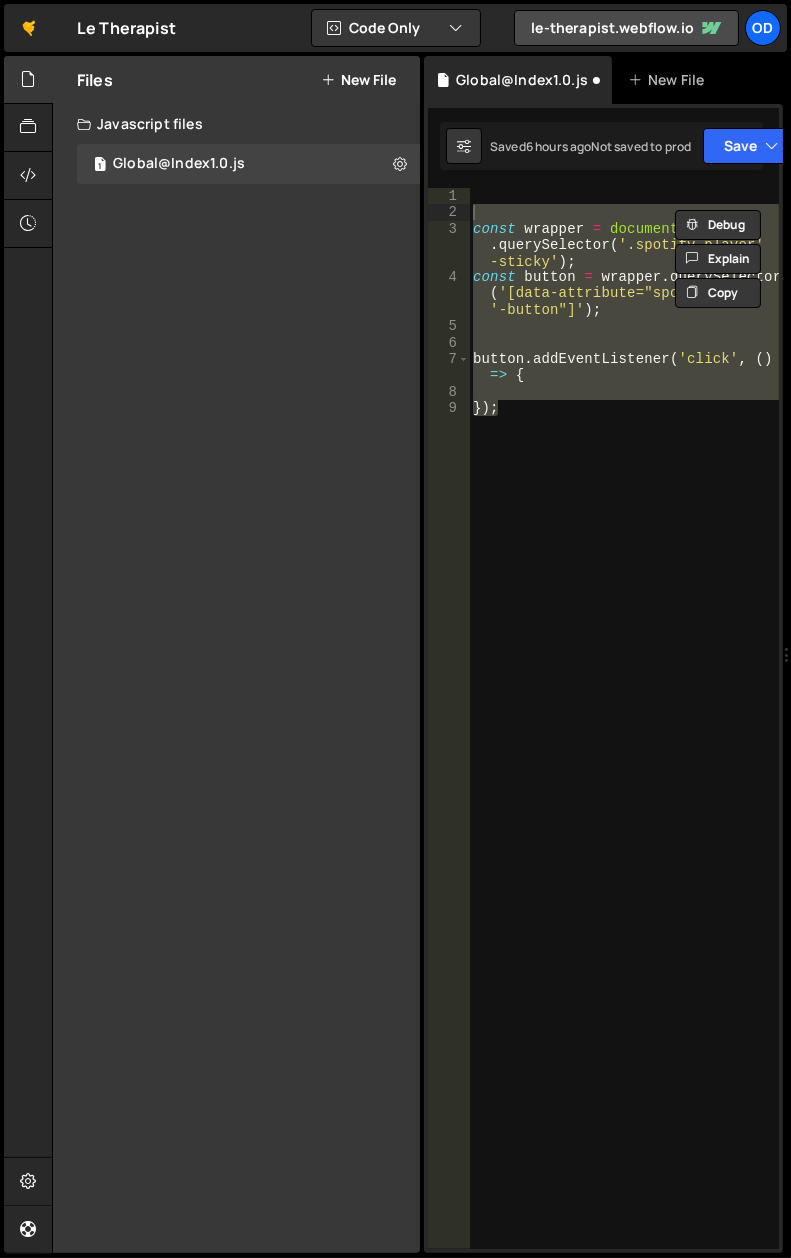 click on "const   wrapper   =   document    . querySelector ( '.spotify-player    -sticky' ) ; const   button   =   wrapper . querySelector    ( '[data-attribute="spotify    -button"]' ) ; button . addEventListener ( 'click' ,   ( )      =>   {    }) ;" at bounding box center (624, 718) 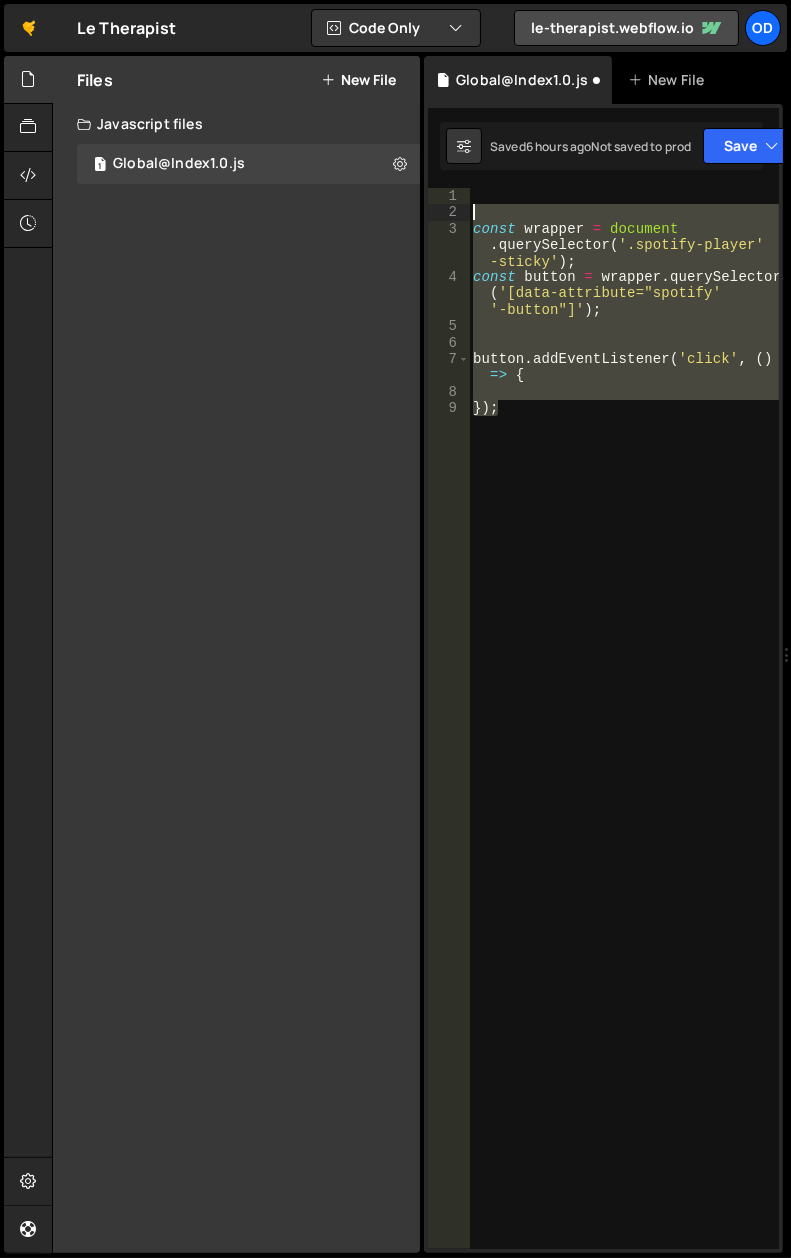 drag, startPoint x: 540, startPoint y: 408, endPoint x: 471, endPoint y: 220, distance: 200.26233 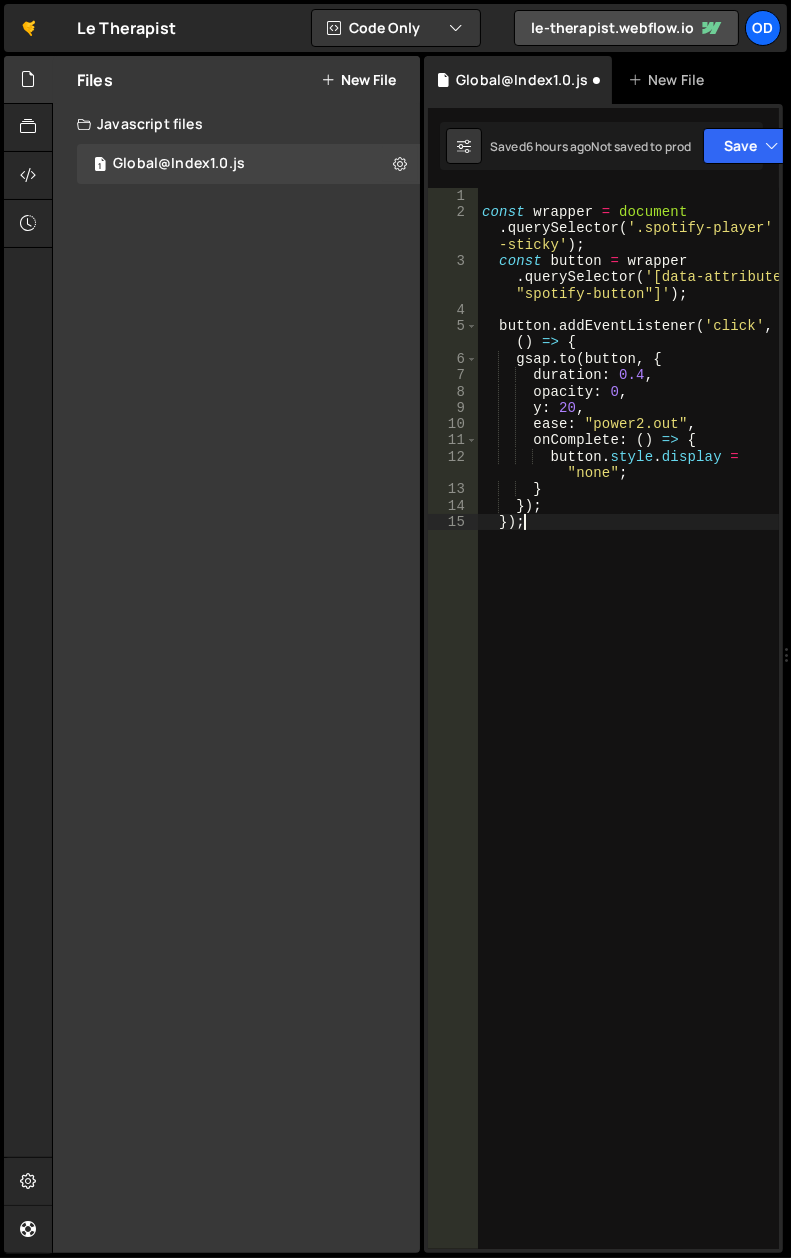 click on "const   wrapper   =   document    . querySelector ( '.spotify-player    -sticky' ) ;    const   button   =   wrapper      . querySelector ( '[data-attribute      ="spotify-button"]' ) ;    button . addEventListener ( 'click' ,        ( )   =>   {       gsap . to ( button ,   {          duration :   0.4 ,          opacity :   0 ,          y :   20 ,          ease :   "power2.out" ,          onComplete :   ( )   =>   {             button . style . display   =              "none" ;          }       }) ;    }) ;" at bounding box center (629, 735) 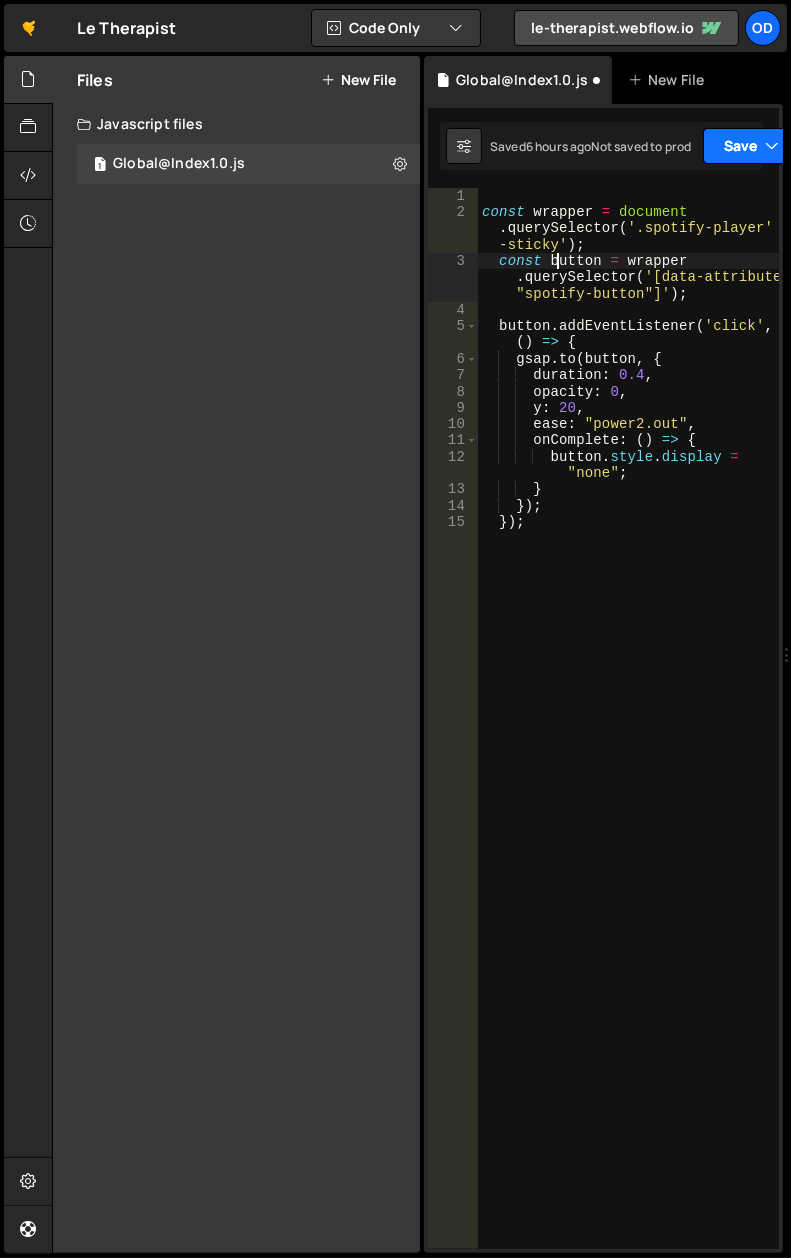 click on "Save" at bounding box center (751, 146) 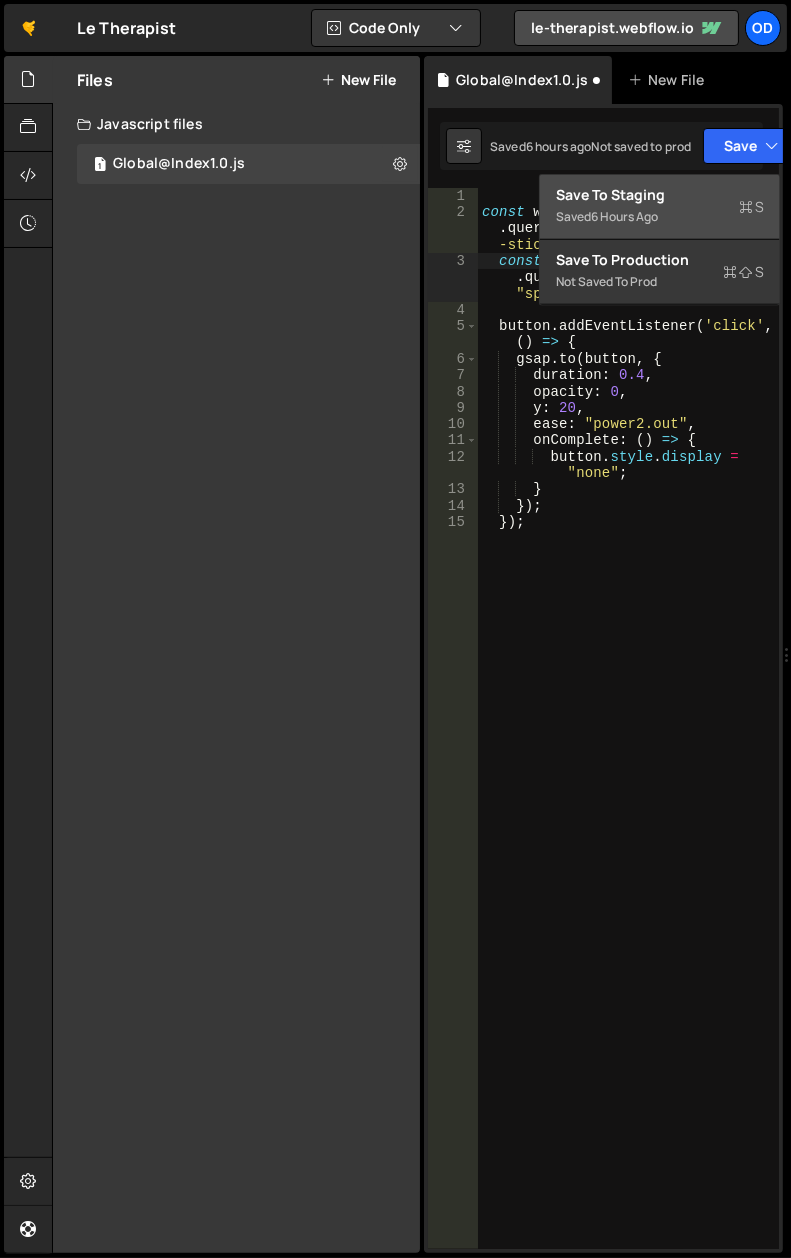 click on "Save to Staging
S" at bounding box center [660, 195] 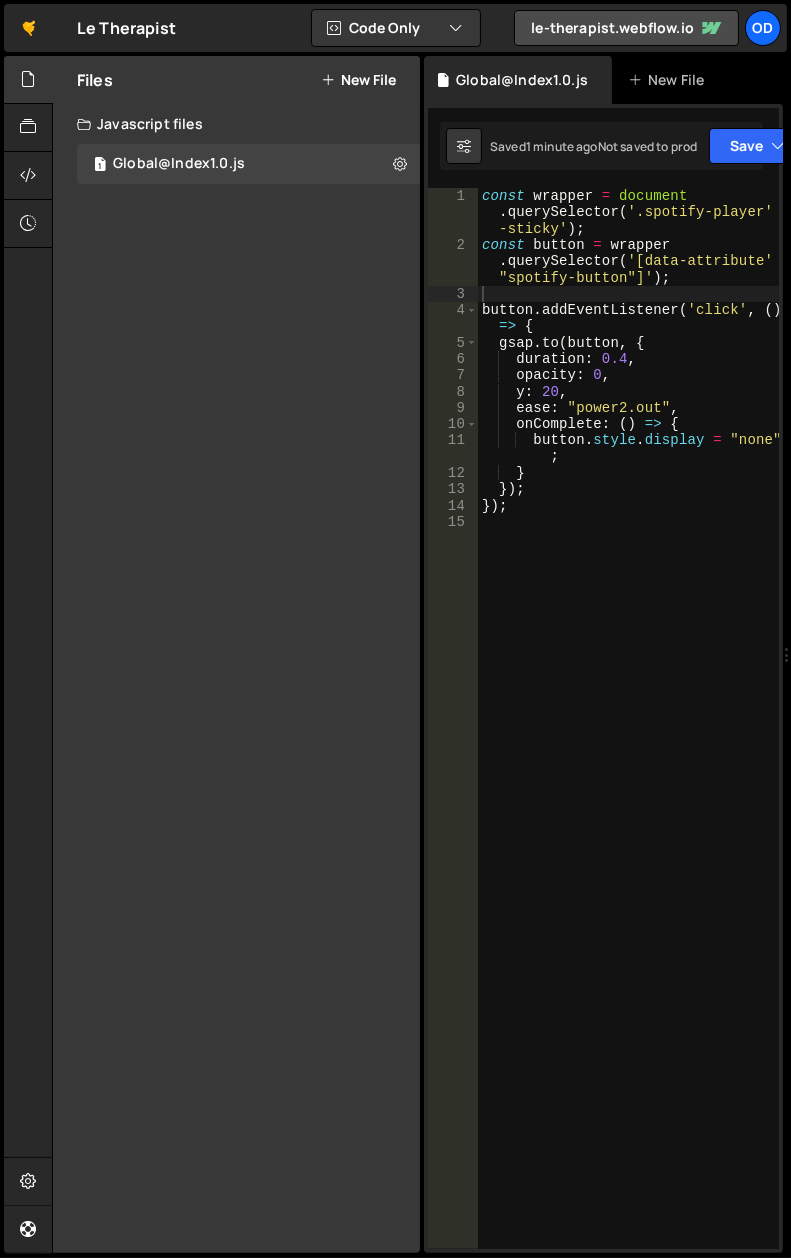 click on "const   wrapper   =   document    . querySelector ( '.spotify-player    -sticky' ) ; const   button   =   wrapper    . querySelector ( '[data-attribute    ="spotify-button"]' ) ; button . addEventListener ( 'click' ,   ( )      =>   {    gsap . to ( button ,   {       duration :   0.4 ,       opacity :   0 ,       y :   20 ,       ease :   "power2.out" ,       onComplete :   ( )   =>   {          button . style . display   =   "none"          ;       }    }) ; }) ;" at bounding box center (629, 751) 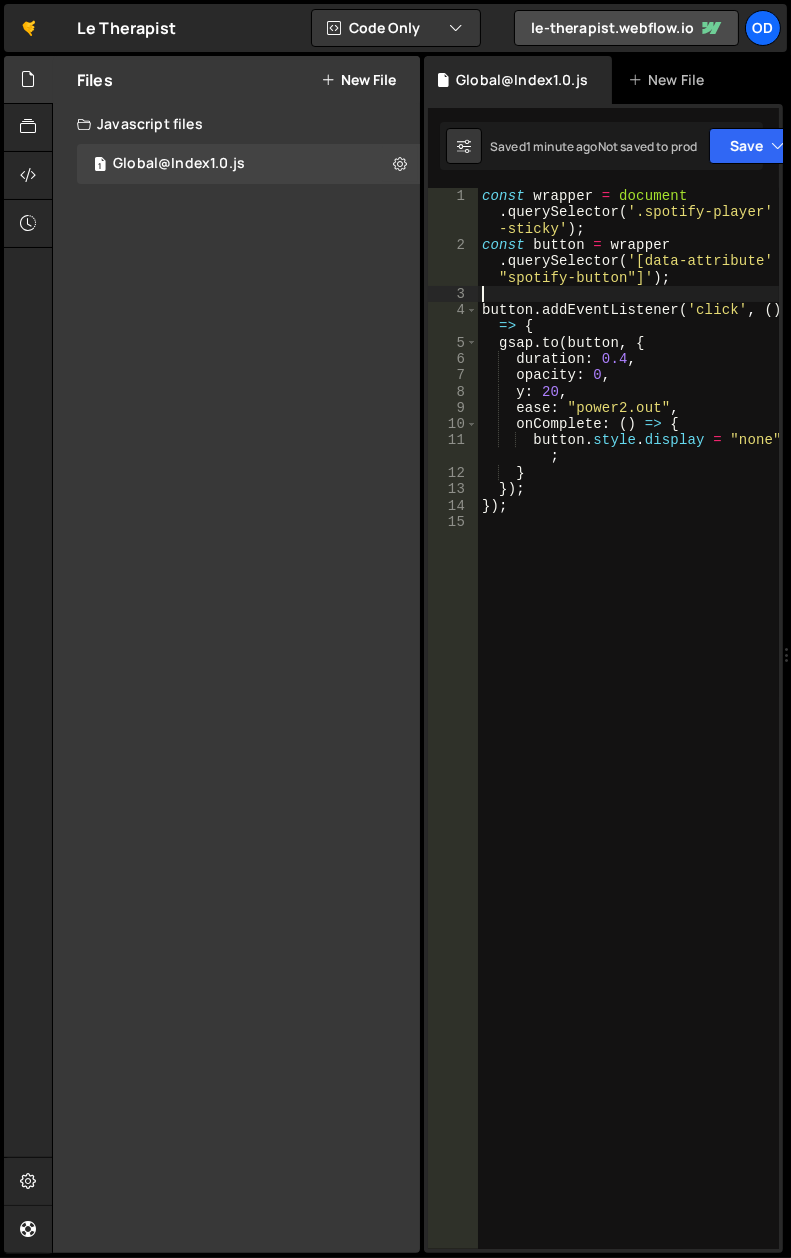 click on "const   wrapper   =   document    . querySelector ( '.spotify-player    -sticky' ) ; const   button   =   wrapper    . querySelector ( '[data-attribute    ="spotify-button"]' ) ; button . addEventListener ( 'click' ,   ( )      =>   {    gsap . to ( button ,   {       duration :   0.4 ,       opacity :   0 ,       y :   20 ,       ease :   "power2.out" ,       onComplete :   ( )   =>   {          button . style . display   =   "none"          ;       }    }) ; }) ;" at bounding box center [629, 751] 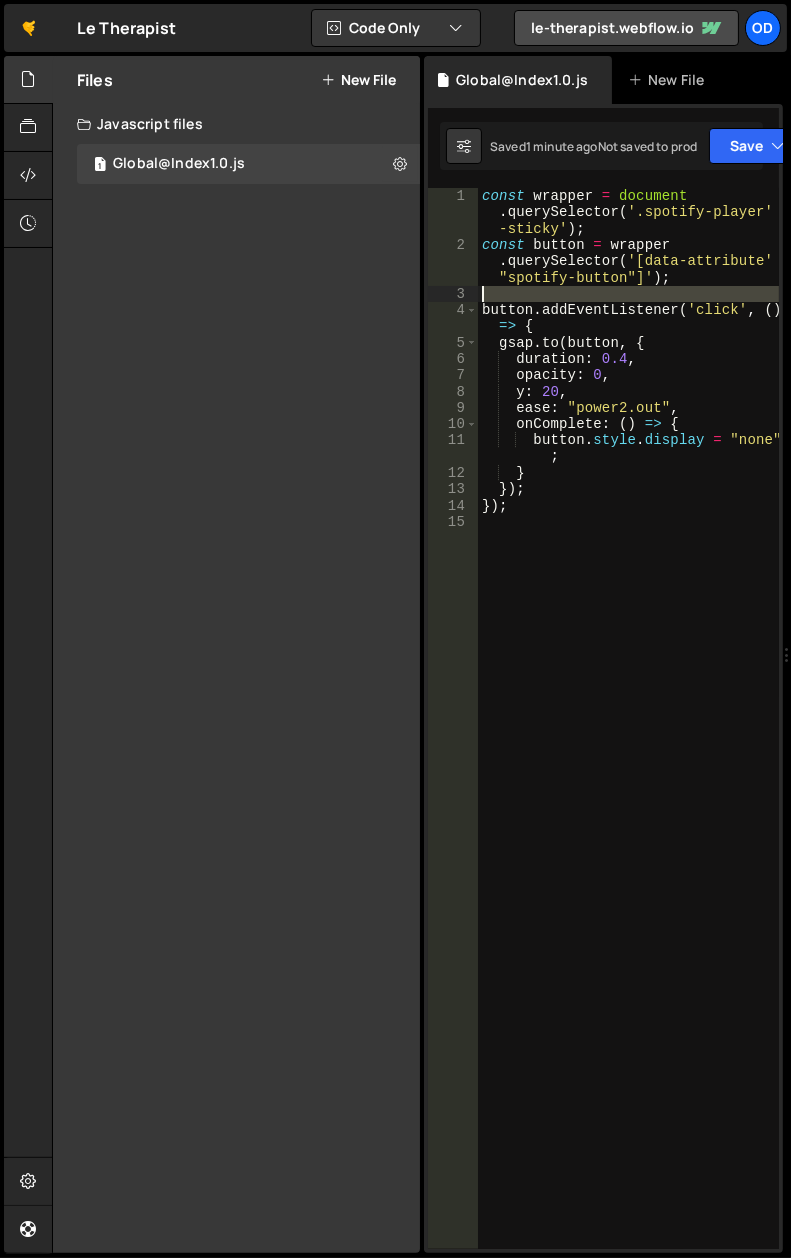 click on "const   wrapper   =   document    . querySelector ( '.spotify-player    -sticky' ) ; const   button   =   wrapper    . querySelector ( '[data-attribute    ="spotify-button"]' ) ; button . addEventListener ( 'click' ,   ( )      =>   {    gsap . to ( button ,   {       duration :   0.4 ,       opacity :   0 ,       y :   20 ,       ease :   "power2.out" ,       onComplete :   ( )   =>   {          button . style . display   =   "none"          ;       }    }) ; }) ;" at bounding box center (629, 751) 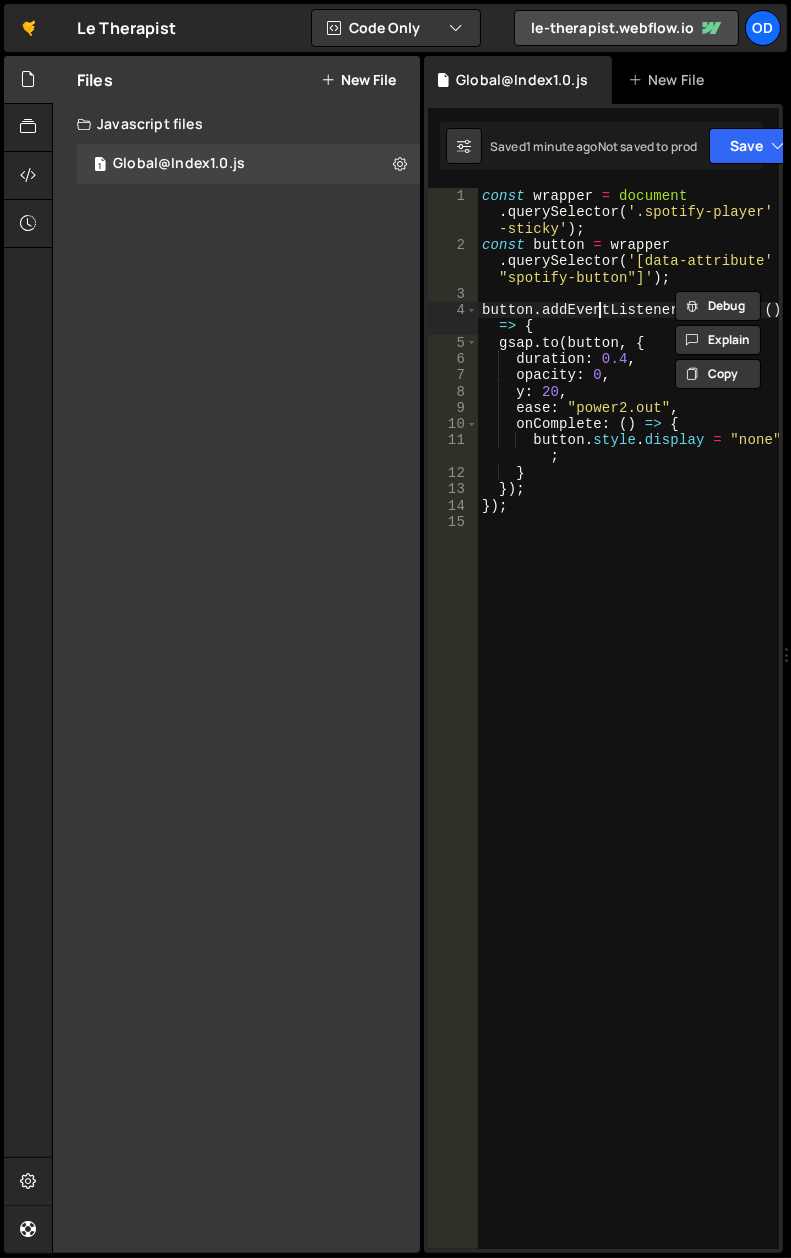 click on "const   wrapper   =   document    . querySelector ( '.spotify-player    -sticky' ) ; const   button   =   wrapper    . querySelector ( '[data-attribute    ="spotify-button"]' ) ; button . addEventListener ( 'click' ,   ( )      =>   {    gsap . to ( button ,   {       duration :   0.4 ,       opacity :   0 ,       y :   20 ,       ease :   "power2.out" ,       onComplete :   ( )   =>   {          button . style . display   =   "none"          ;       }    }) ; }) ;" at bounding box center (629, 751) 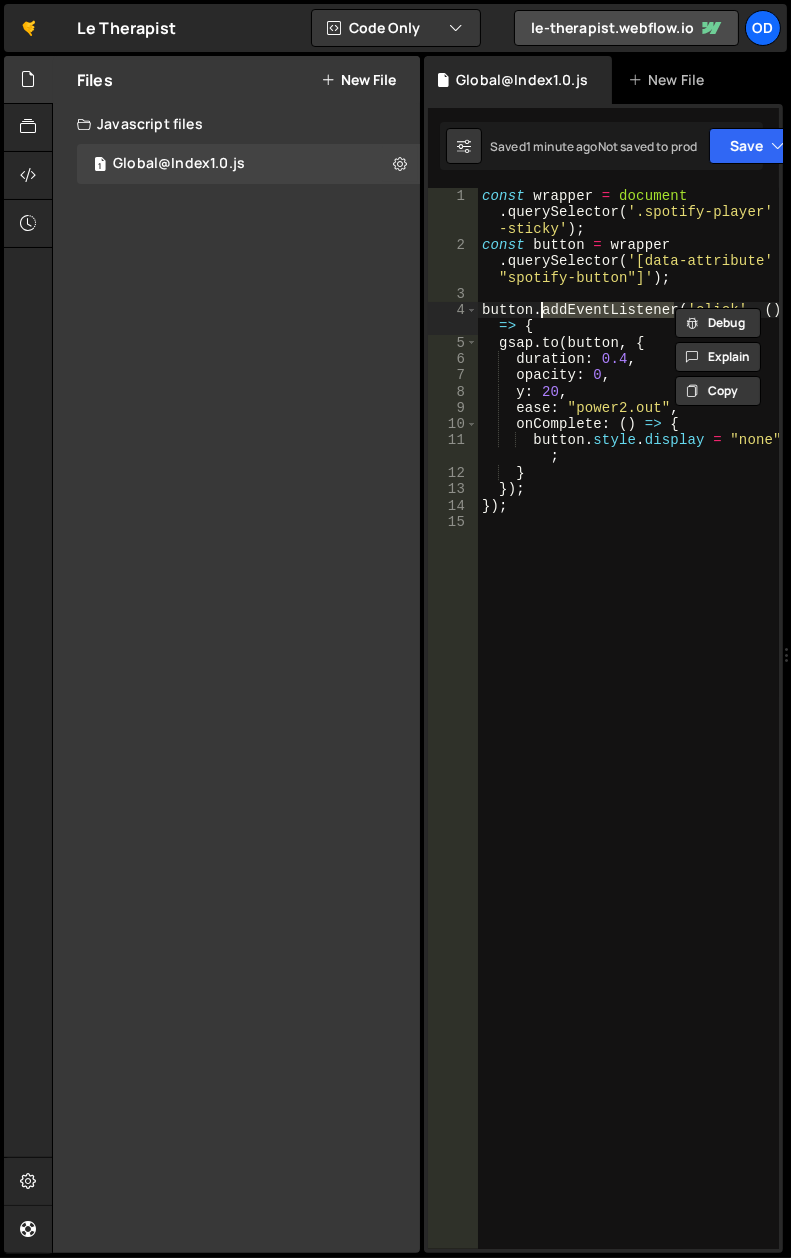 click on "const   wrapper   =   document    . querySelector ( '.spotify-player    -sticky' ) ; const   button   =   wrapper    . querySelector ( '[data-attribute    ="spotify-button"]' ) ; button . addEventListener ( 'click' ,   ( )      =>   {    gsap . to ( button ,   {       duration :   0.4 ,       opacity :   0 ,       y :   20 ,       ease :   "power2.out" ,       onComplete :   ( )   =>   {          button . style . display   =   "none"          ;       }    }) ; }) ;" at bounding box center [629, 751] 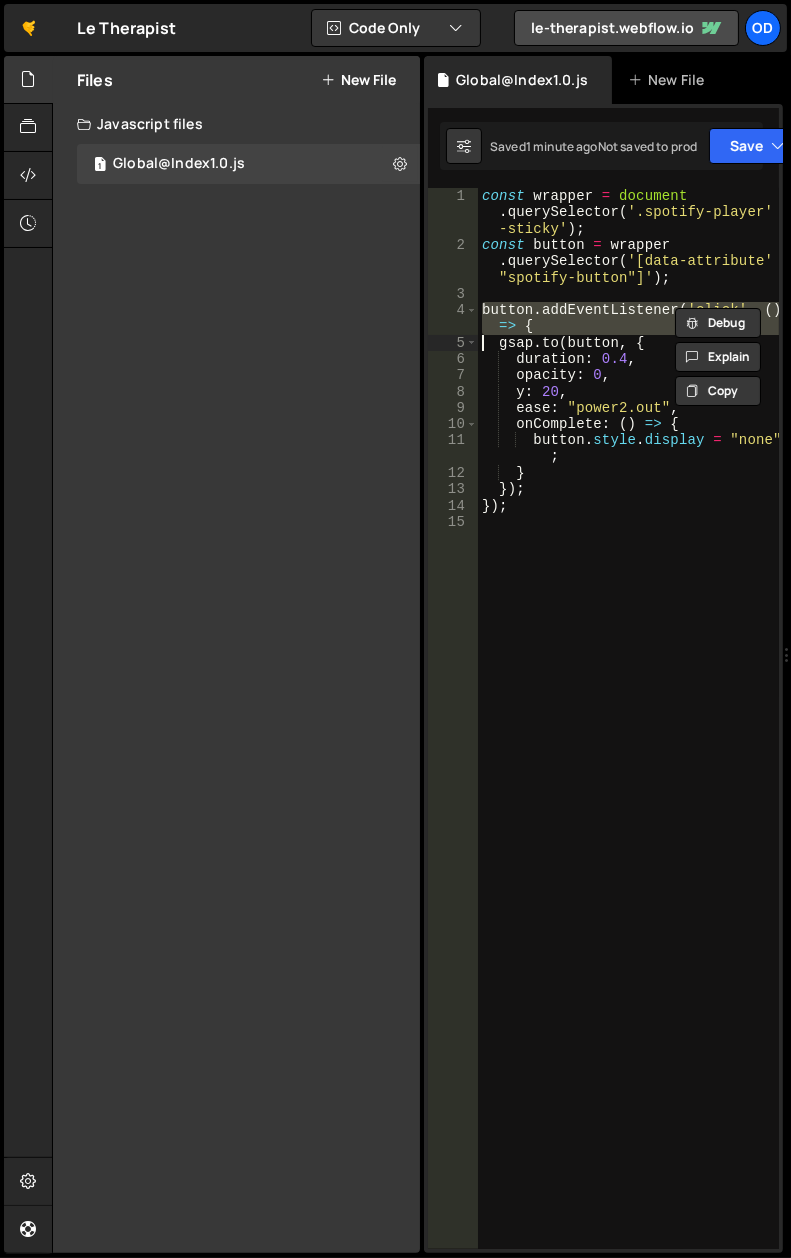 click on "const   wrapper   =   document    . querySelector ( '.spotify-player    -sticky' ) ; const   button   =   wrapper    . querySelector ( '[data-attribute    ="spotify-button"]' ) ; button . addEventListener ( 'click' ,   ( )      =>   {    gsap . to ( button ,   {       duration :   0.4 ,       opacity :   0 ,       y :   20 ,       ease :   "power2.out" ,       onComplete :   ( )   =>   {          button . style . display   =   "none"          ;       }    }) ; }) ;" at bounding box center [628, 718] 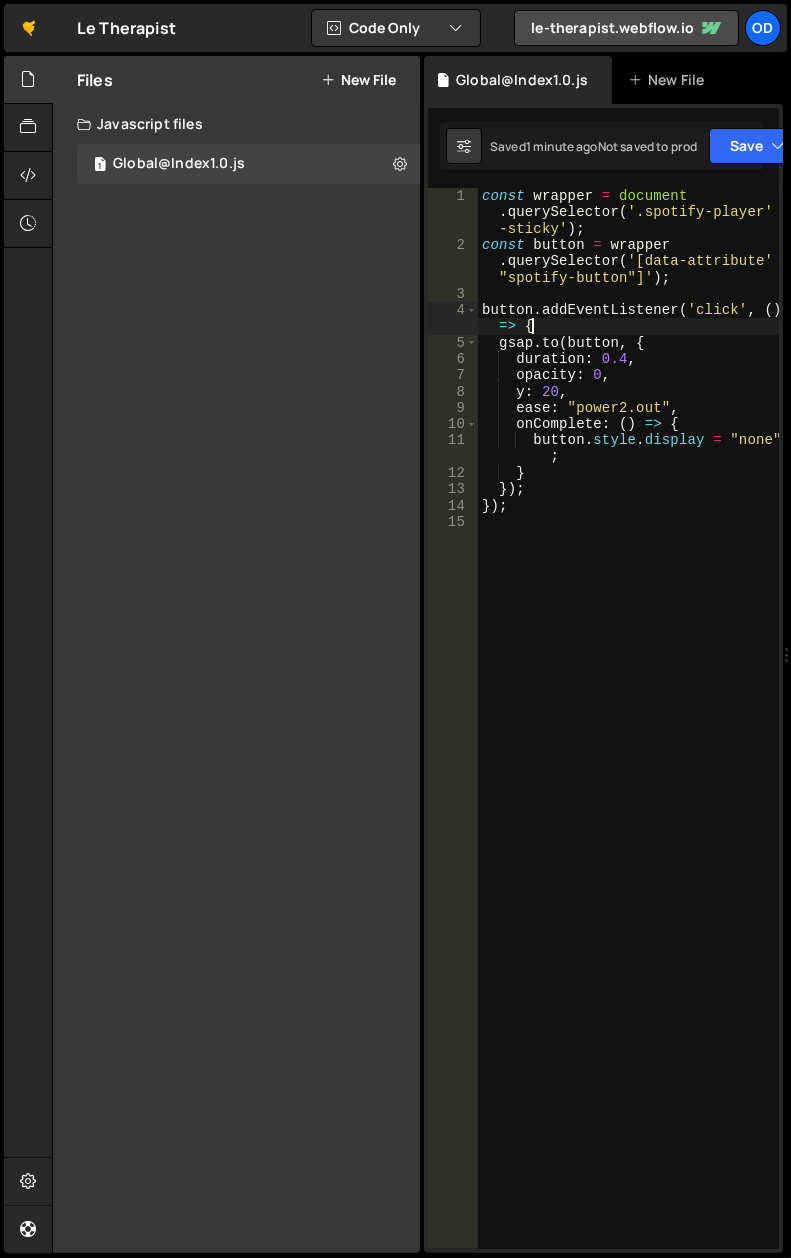 click on "const   wrapper   =   document    . querySelector ( '.spotify-player    -sticky' ) ; const   button   =   wrapper    . querySelector ( '[data-attribute    ="spotify-button"]' ) ; button . addEventListener ( 'click' ,   ( )      =>   {    gsap . to ( button ,   {       duration :   0.4 ,       opacity :   0 ,       y :   20 ,       ease :   "power2.out" ,       onComplete :   ( )   =>   {          button . style . display   =   "none"          ;       }    }) ; }) ;" at bounding box center (629, 751) 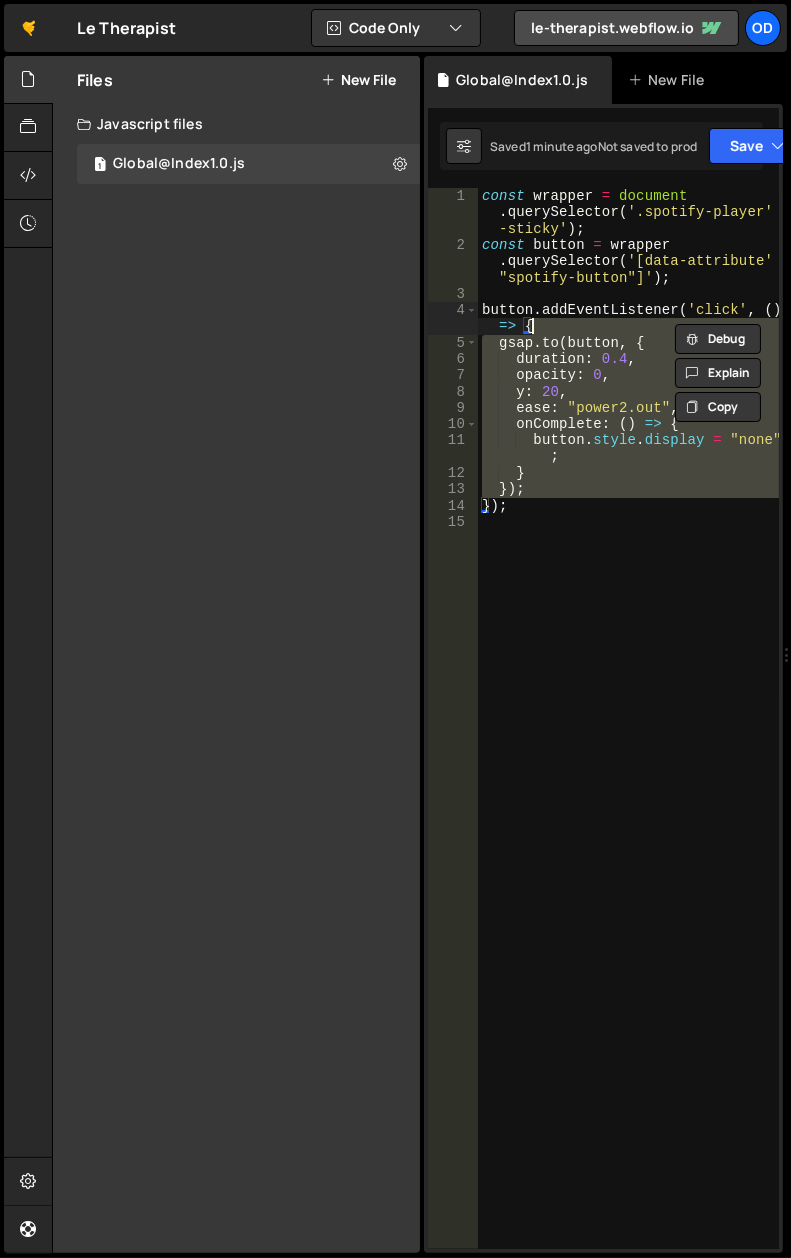 click on "const   wrapper   =   document    . querySelector ( '.spotify-player    -sticky' ) ; const   button   =   wrapper    . querySelector ( '[data-attribute    ="spotify-button"]' ) ; button . addEventListener ( 'click' ,   ( )      =>   {    gsap . to ( button ,   {       duration :   0.4 ,       opacity :   0 ,       y :   20 ,       ease :   "power2.out" ,       onComplete :   ( )   =>   {          button . style . display   =   "none"          ;       }    }) ; }) ;" at bounding box center [628, 718] 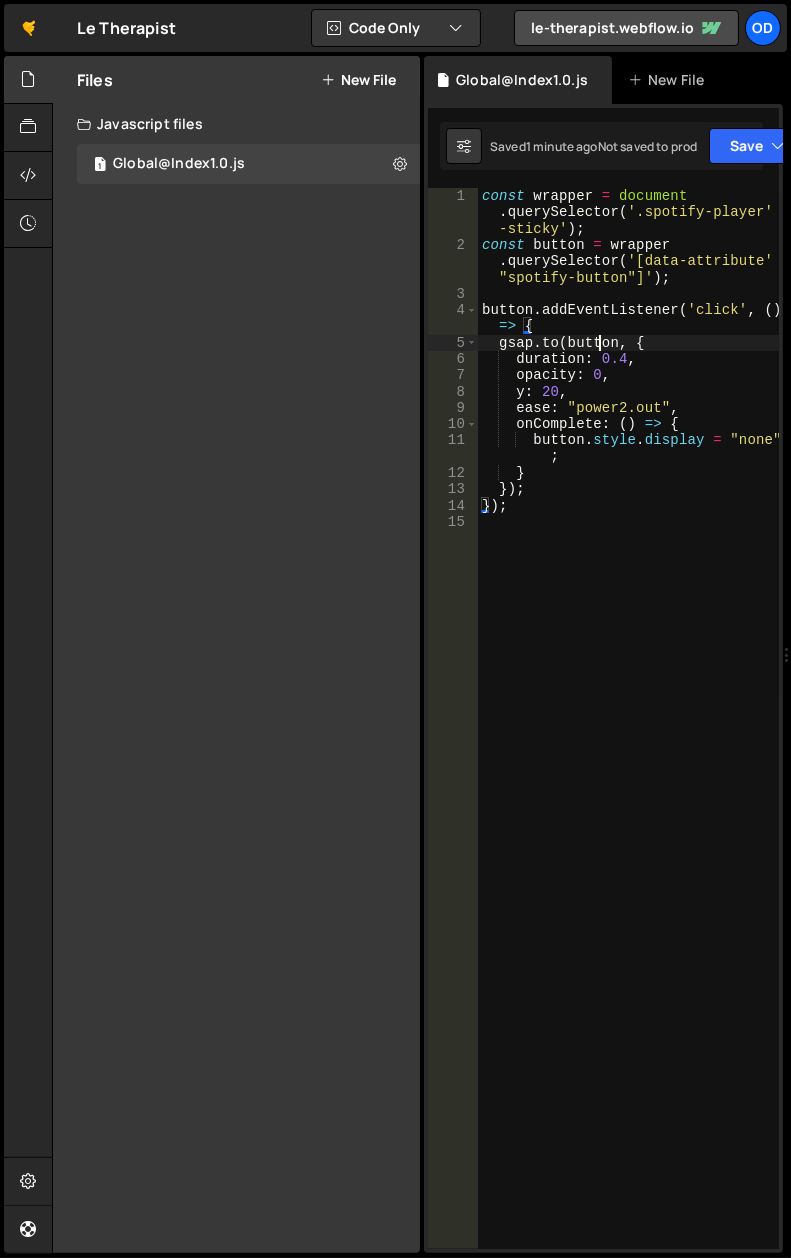 click on "const   wrapper   =   document    . querySelector ( '.spotify-player    -sticky' ) ; const   button   =   wrapper    . querySelector ( '[data-attribute    ="spotify-button"]' ) ; button . addEventListener ( 'click' ,   ( )      =>   {    gsap . to ( button ,   {       duration :   0.4 ,       opacity :   0 ,       y :   20 ,       ease :   "power2.out" ,       onComplete :   ( )   =>   {          button . style . display   =   "none"          ;       }    }) ; }) ;" at bounding box center [629, 751] 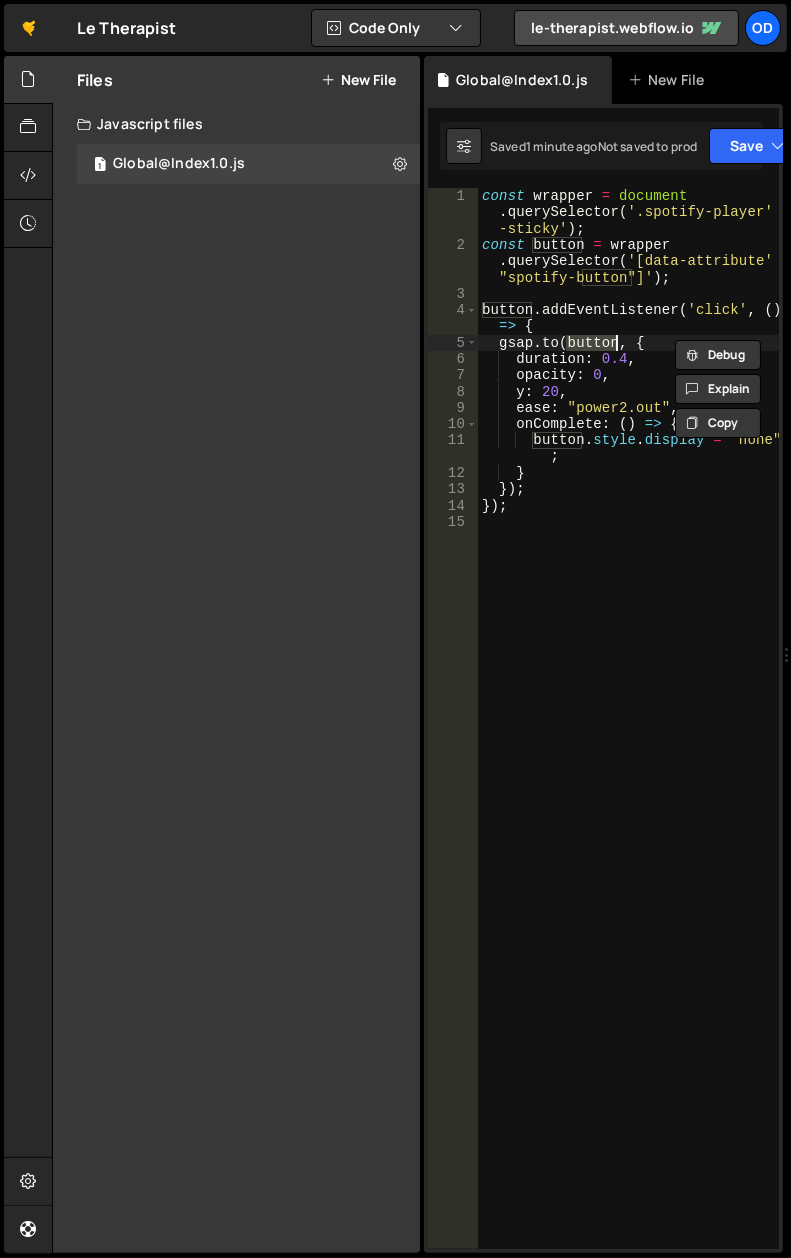 click on "const   wrapper   =   document    . querySelector ( '.spotify-player    -sticky' ) ; const   button   =   wrapper    . querySelector ( '[data-attribute    ="spotify-button"]' ) ; button . addEventListener ( 'click' ,   ( )      =>   {    gsap . to ( button ,   {       duration :   0.4 ,       opacity :   0 ,       y :   20 ,       ease :   "power2.out" ,       onComplete :   ( )   =>   {          button . style . display   =   "none"          ;       }    }) ; }) ;" at bounding box center [629, 751] 